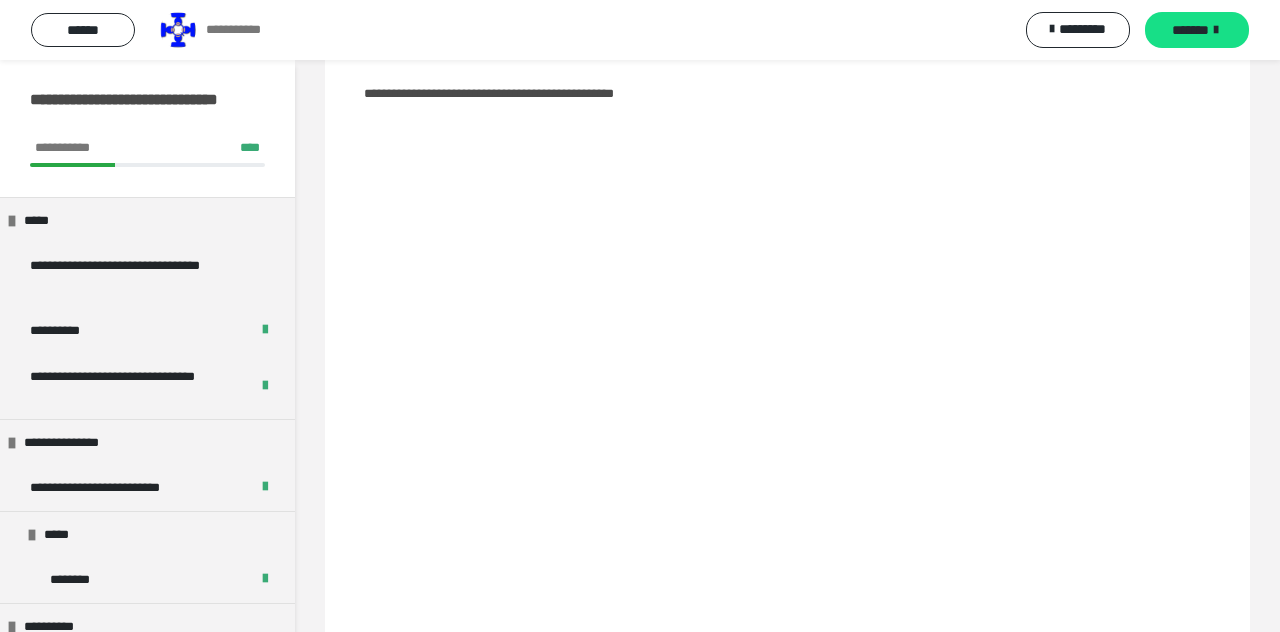 scroll, scrollTop: 72, scrollLeft: 0, axis: vertical 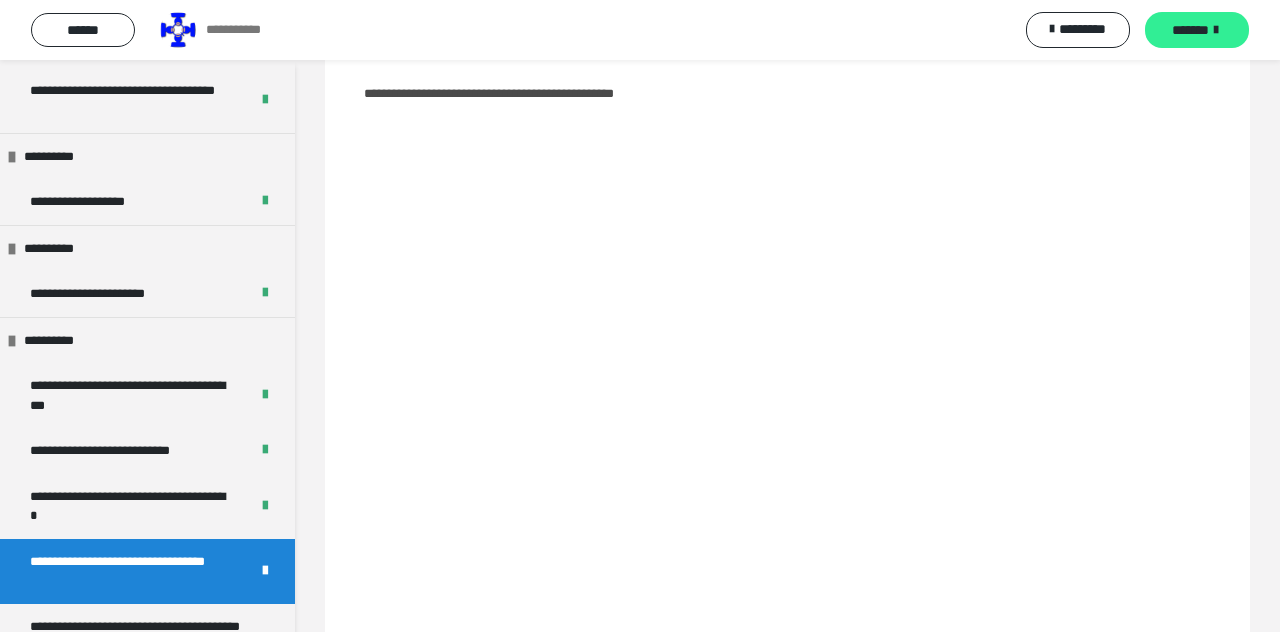 click on "*******" at bounding box center [1190, 30] 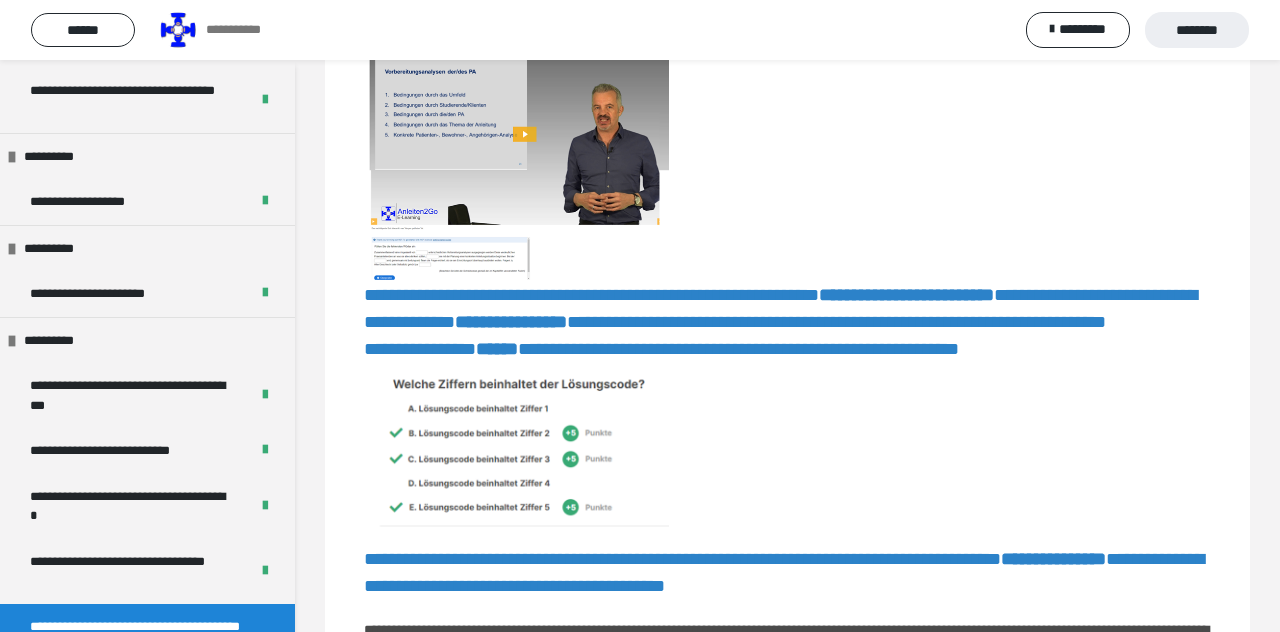 scroll, scrollTop: 0, scrollLeft: 0, axis: both 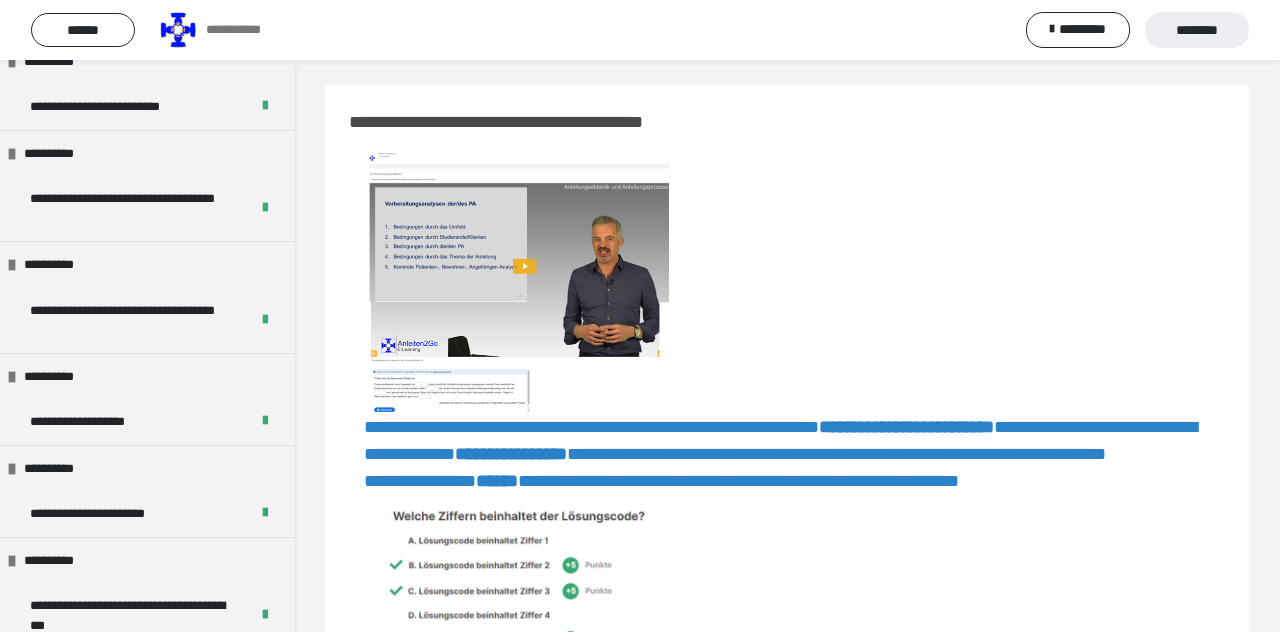 click at bounding box center (519, 282) 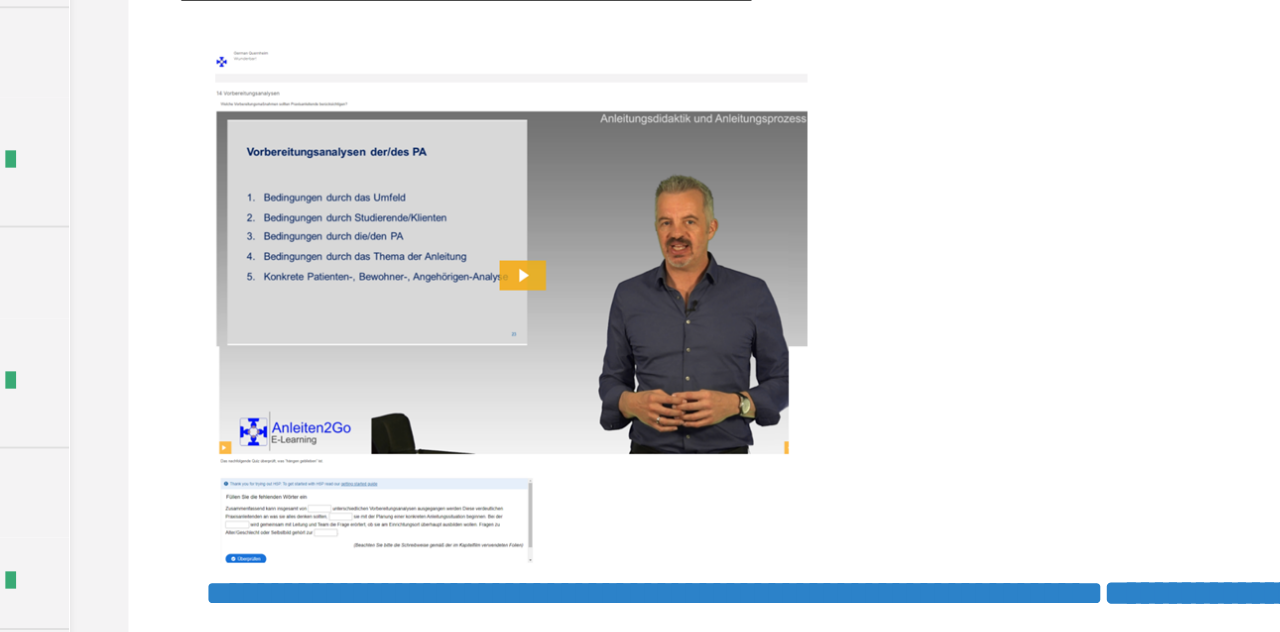 scroll, scrollTop: 5, scrollLeft: 0, axis: vertical 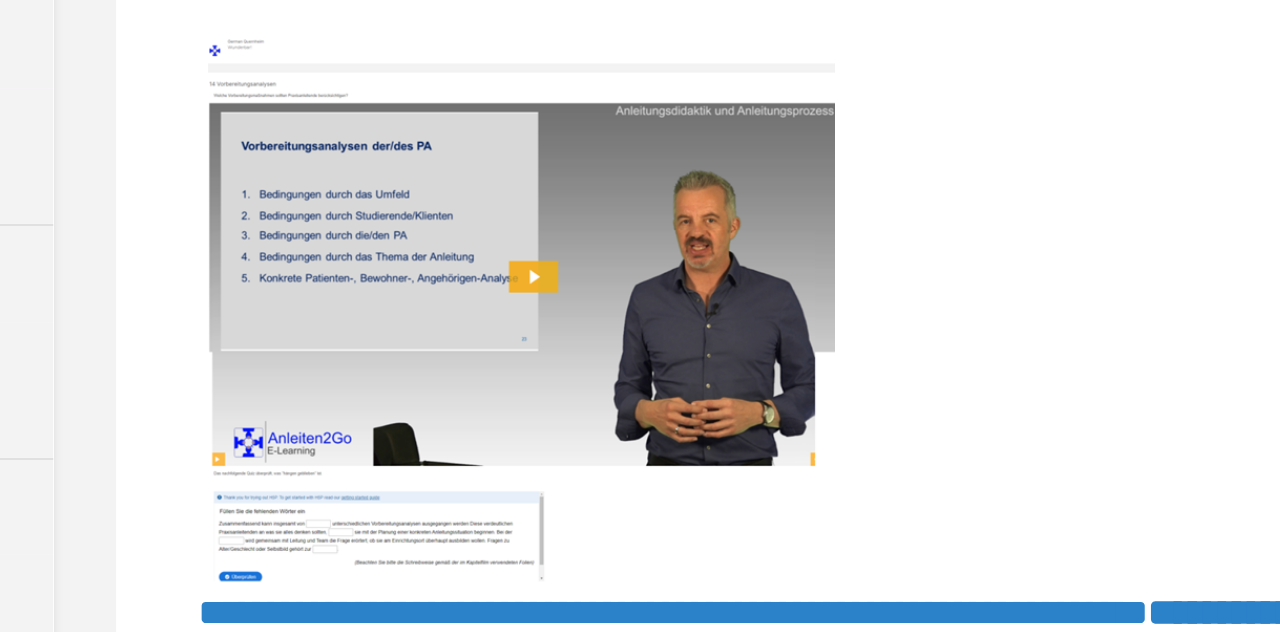 click at bounding box center (519, 282) 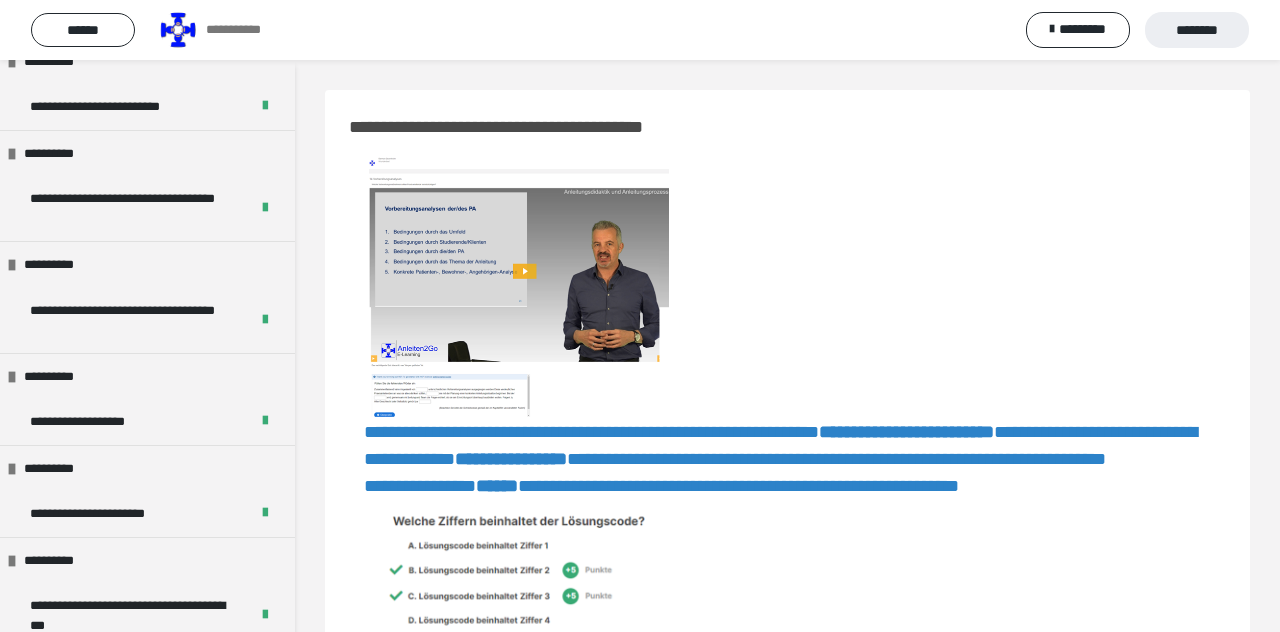 scroll, scrollTop: 0, scrollLeft: 0, axis: both 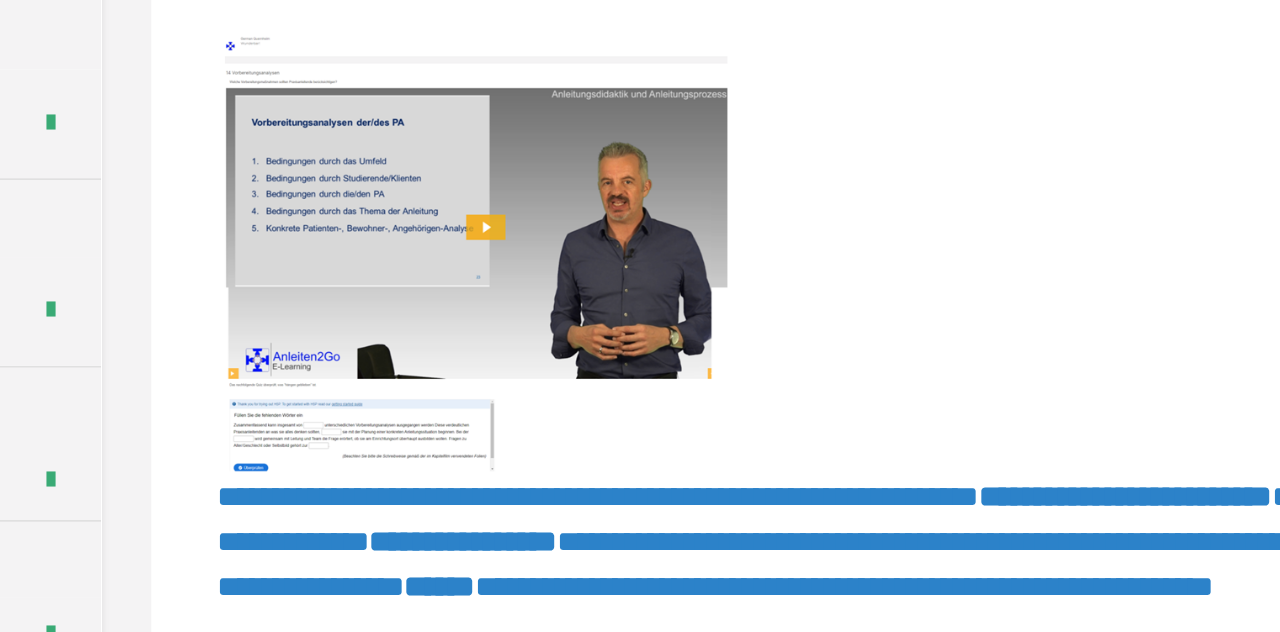 click at bounding box center [519, 286] 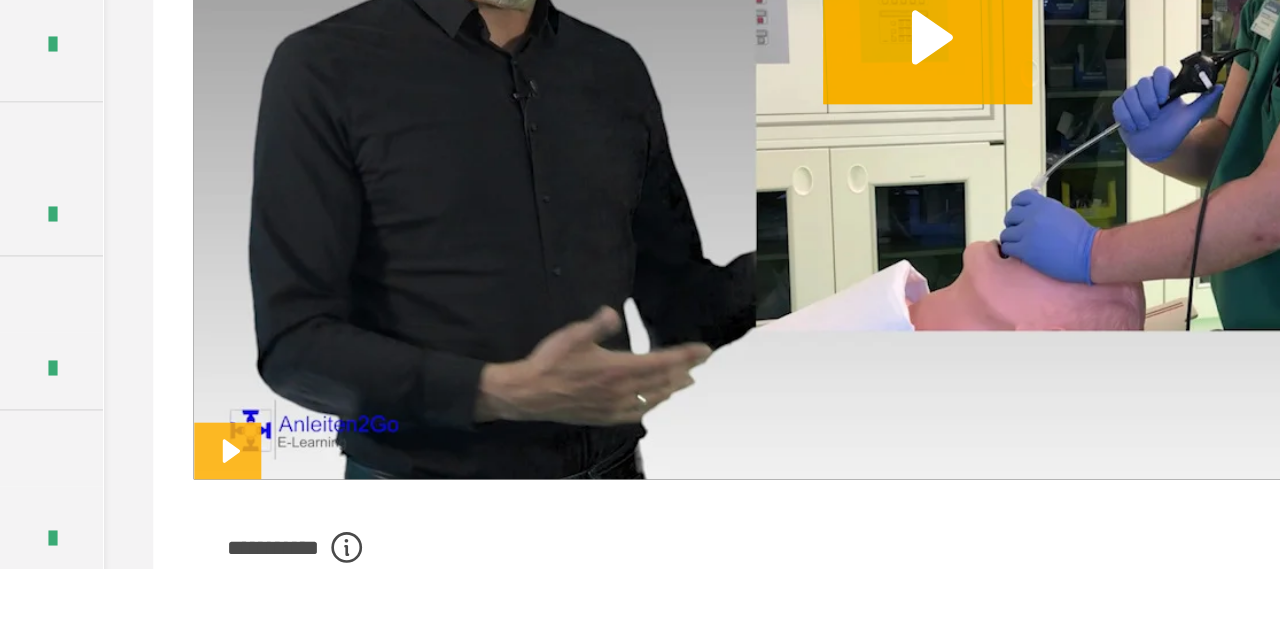 scroll, scrollTop: 775, scrollLeft: 0, axis: vertical 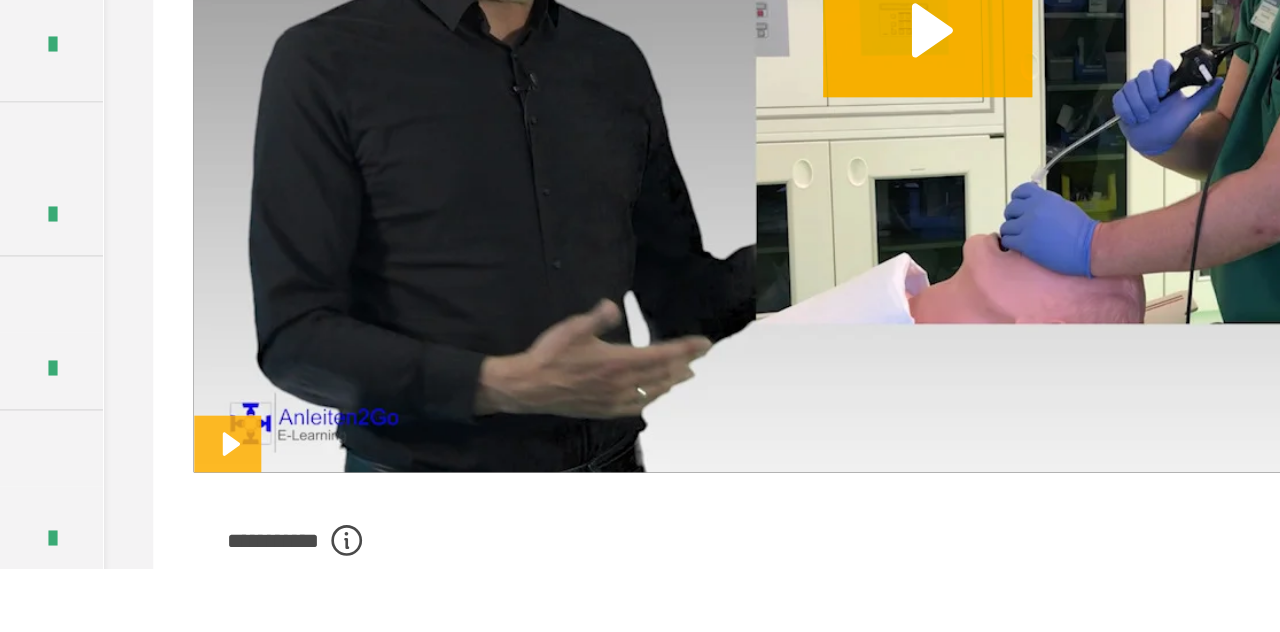 click 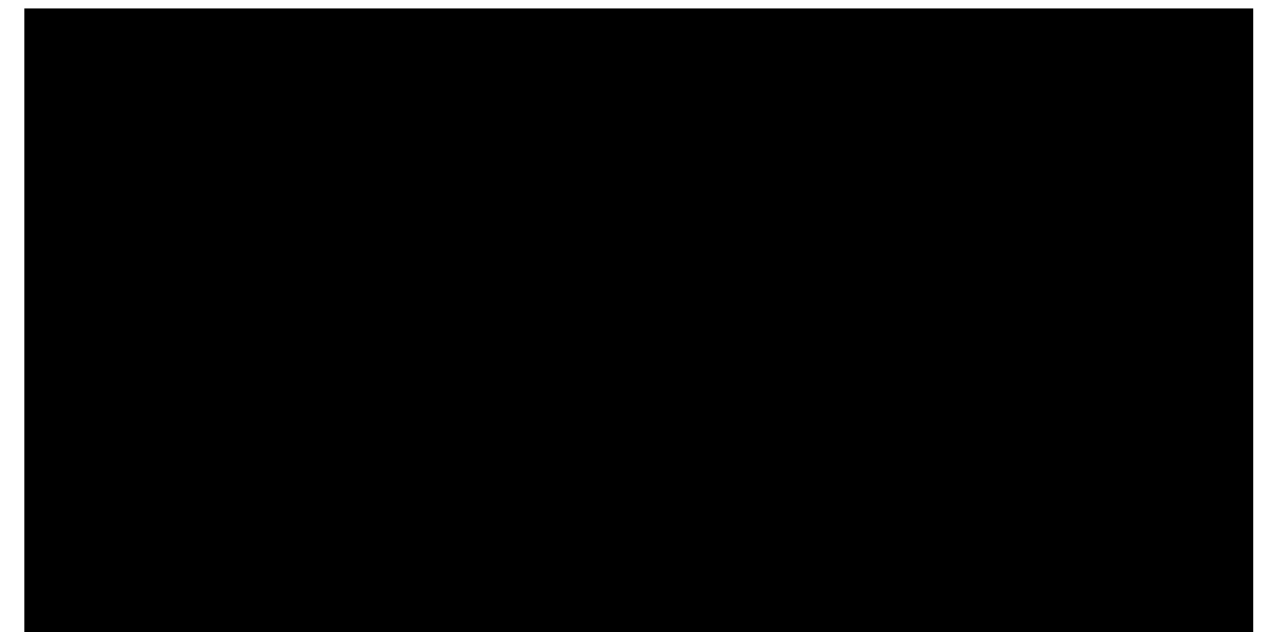 scroll, scrollTop: 678, scrollLeft: 0, axis: vertical 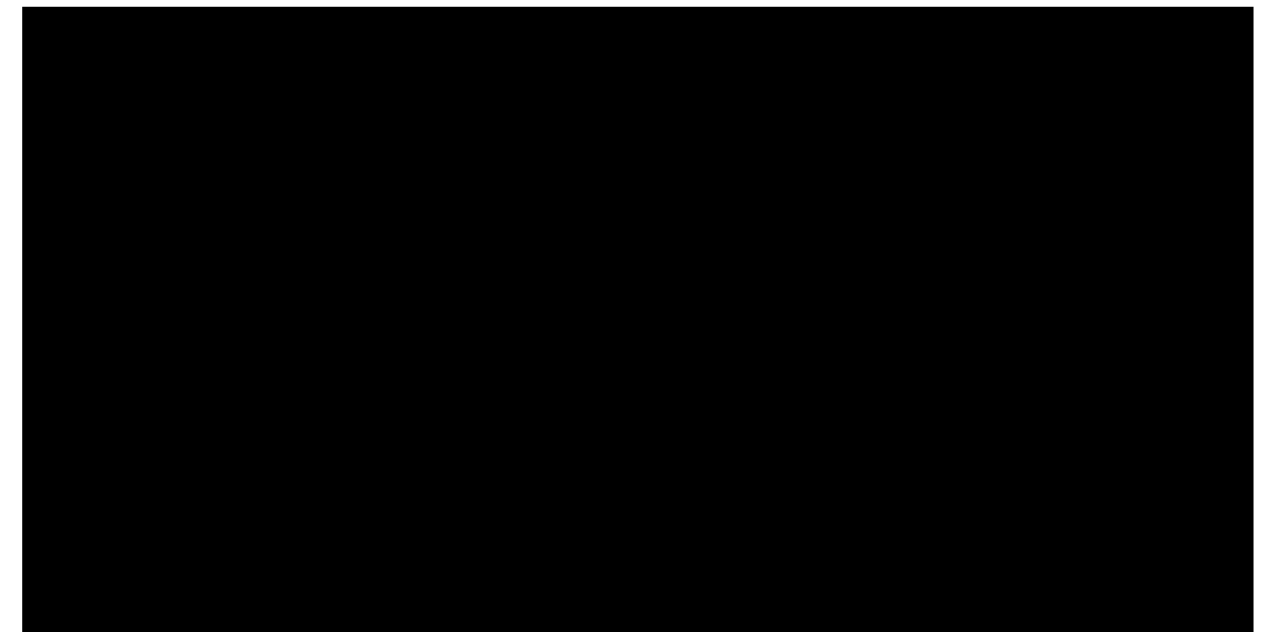 click at bounding box center (787, 425) 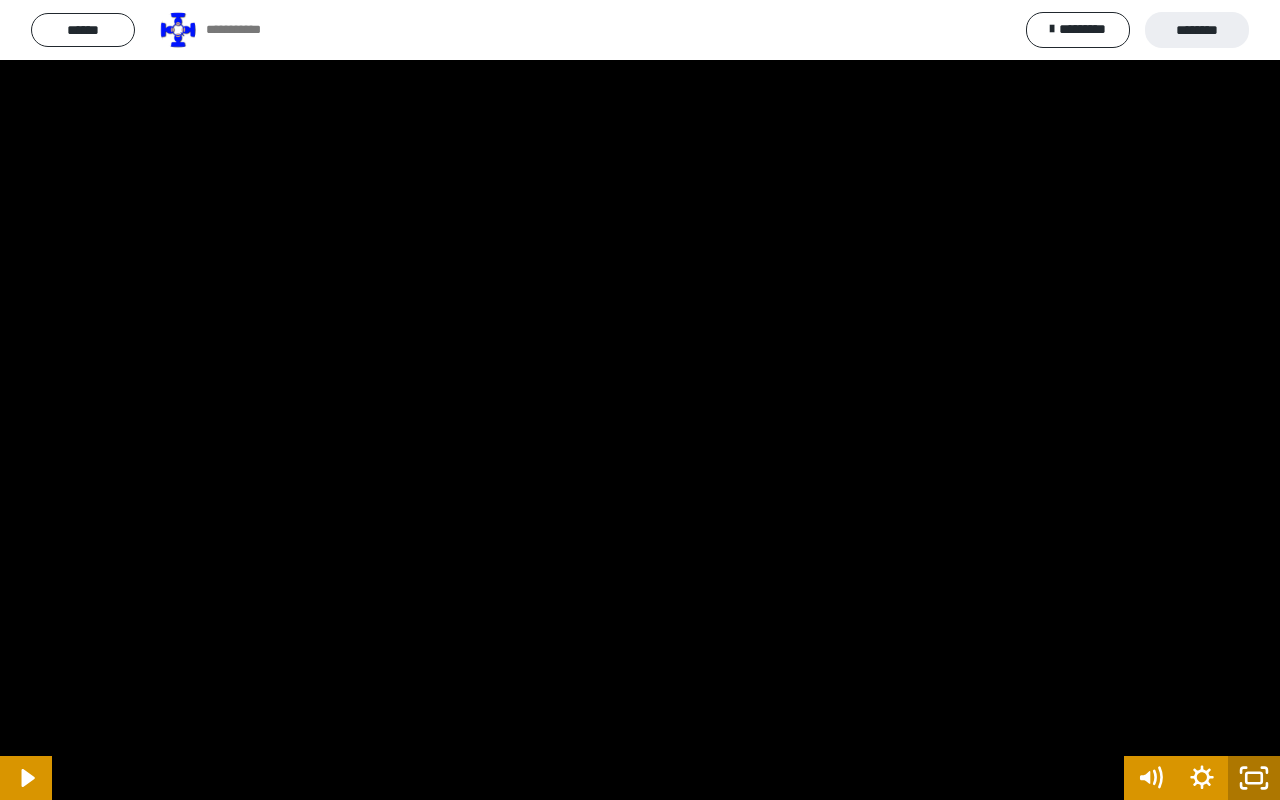 click at bounding box center [588, 778] 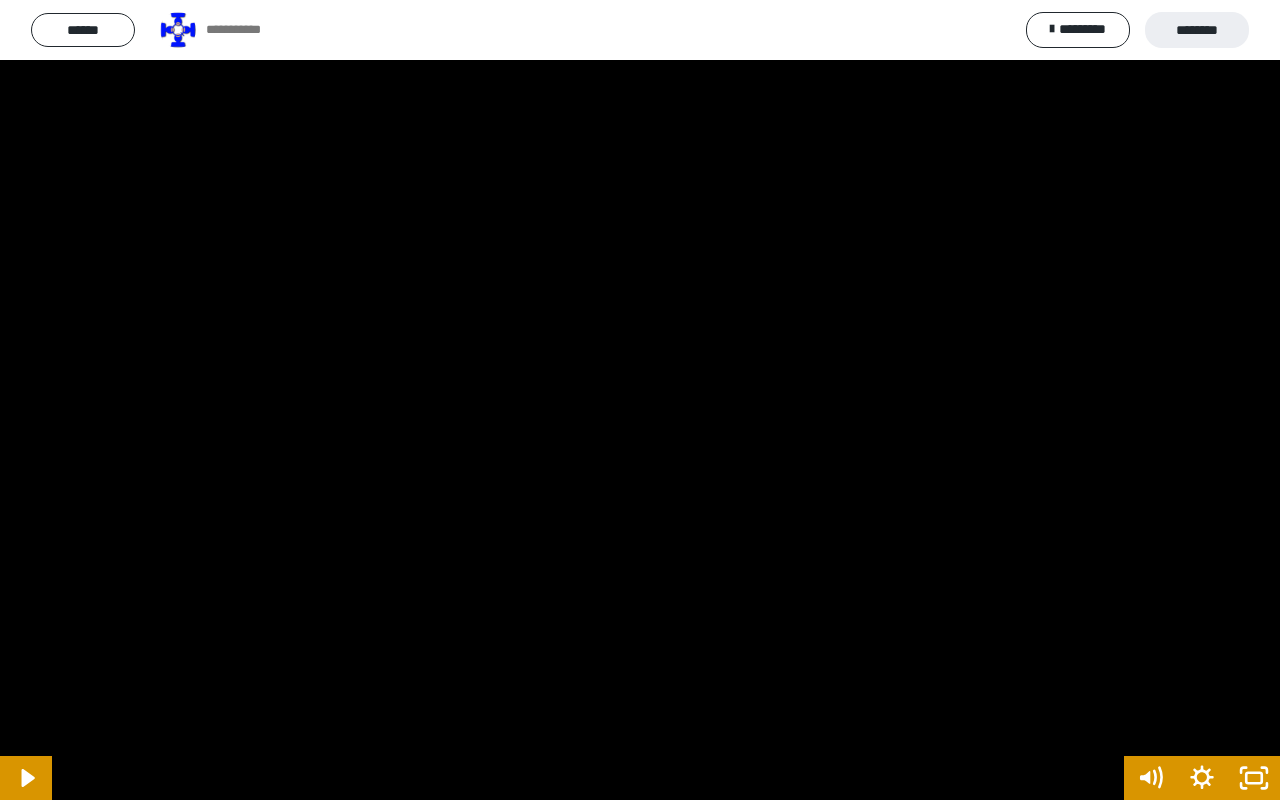 click 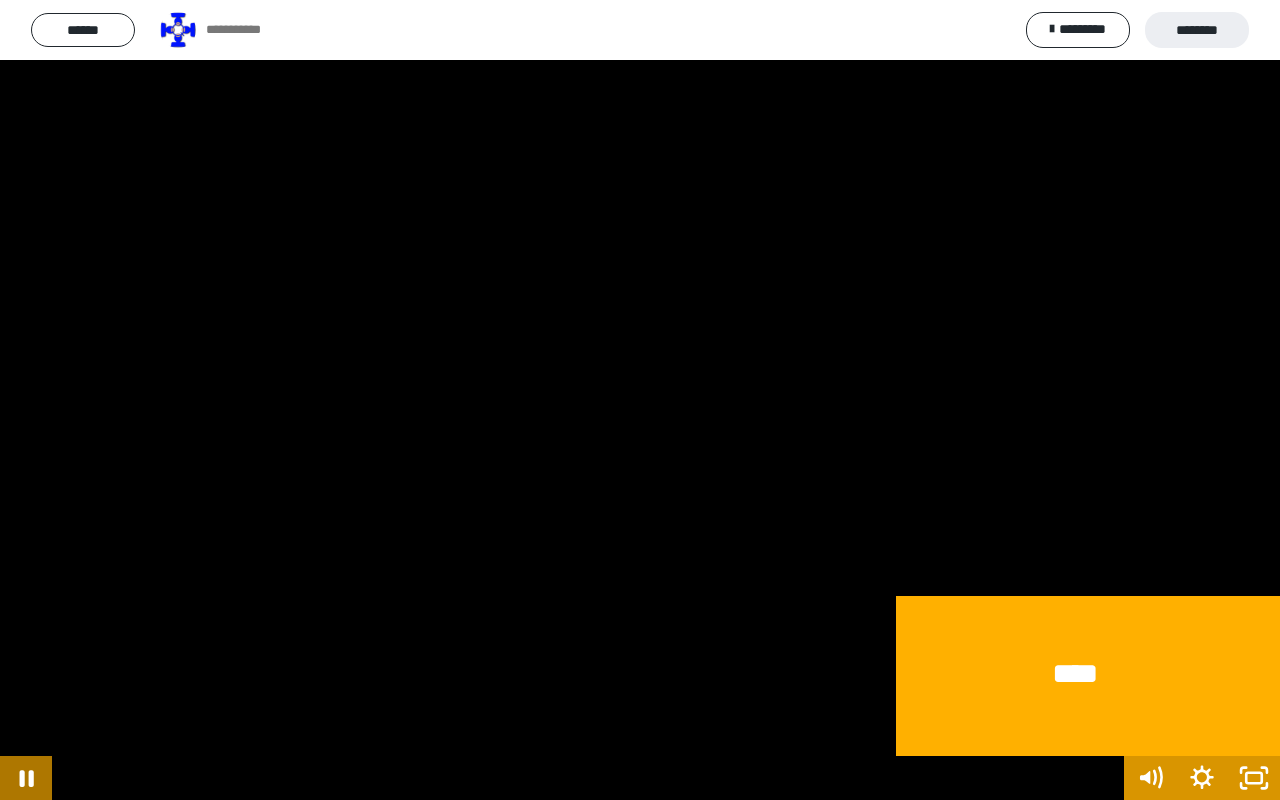 click at bounding box center [640, 400] 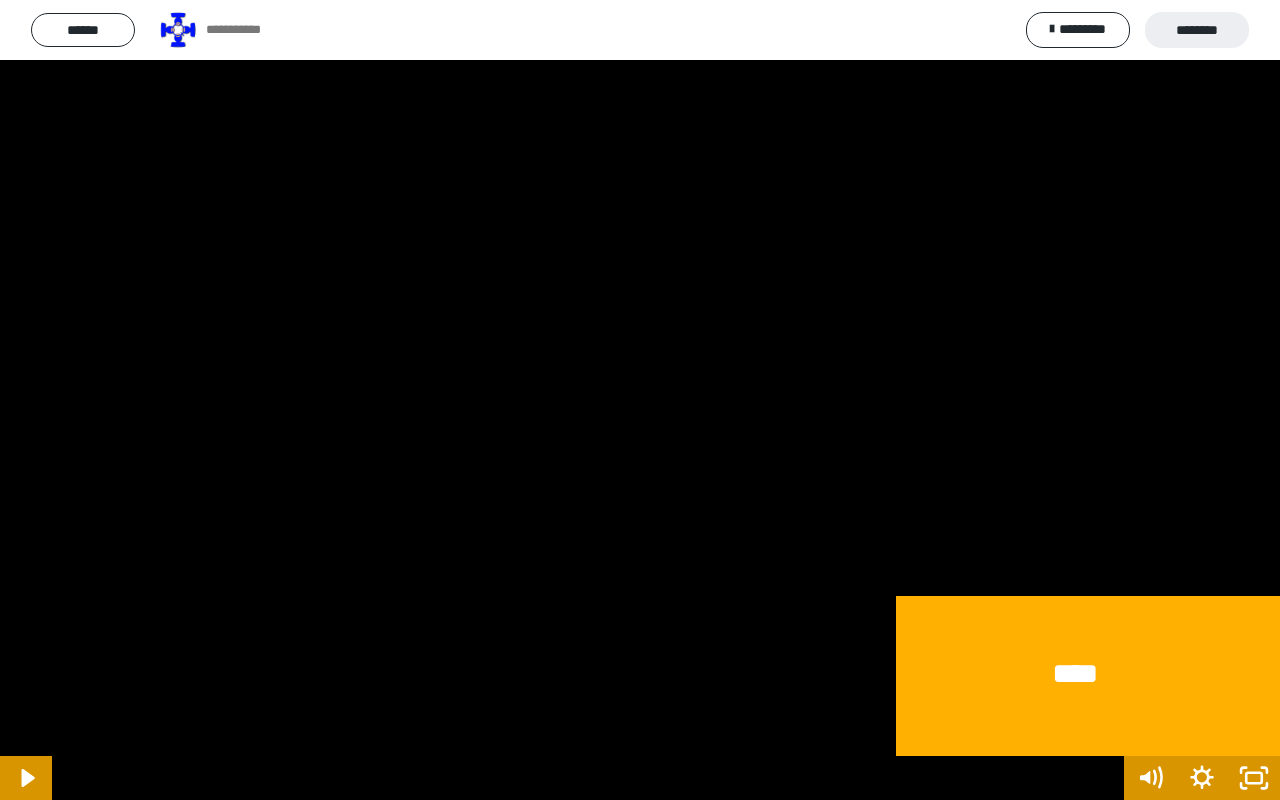 click at bounding box center (640, 400) 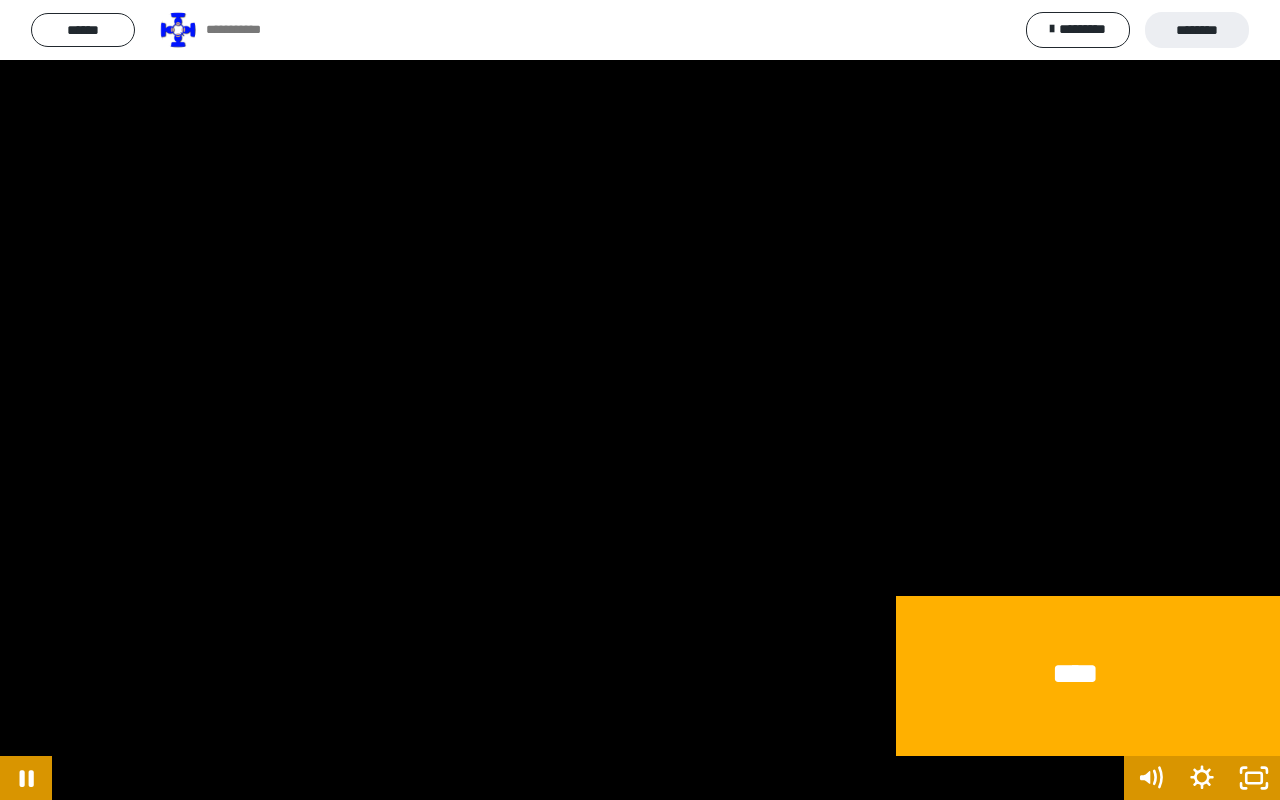click at bounding box center (640, 400) 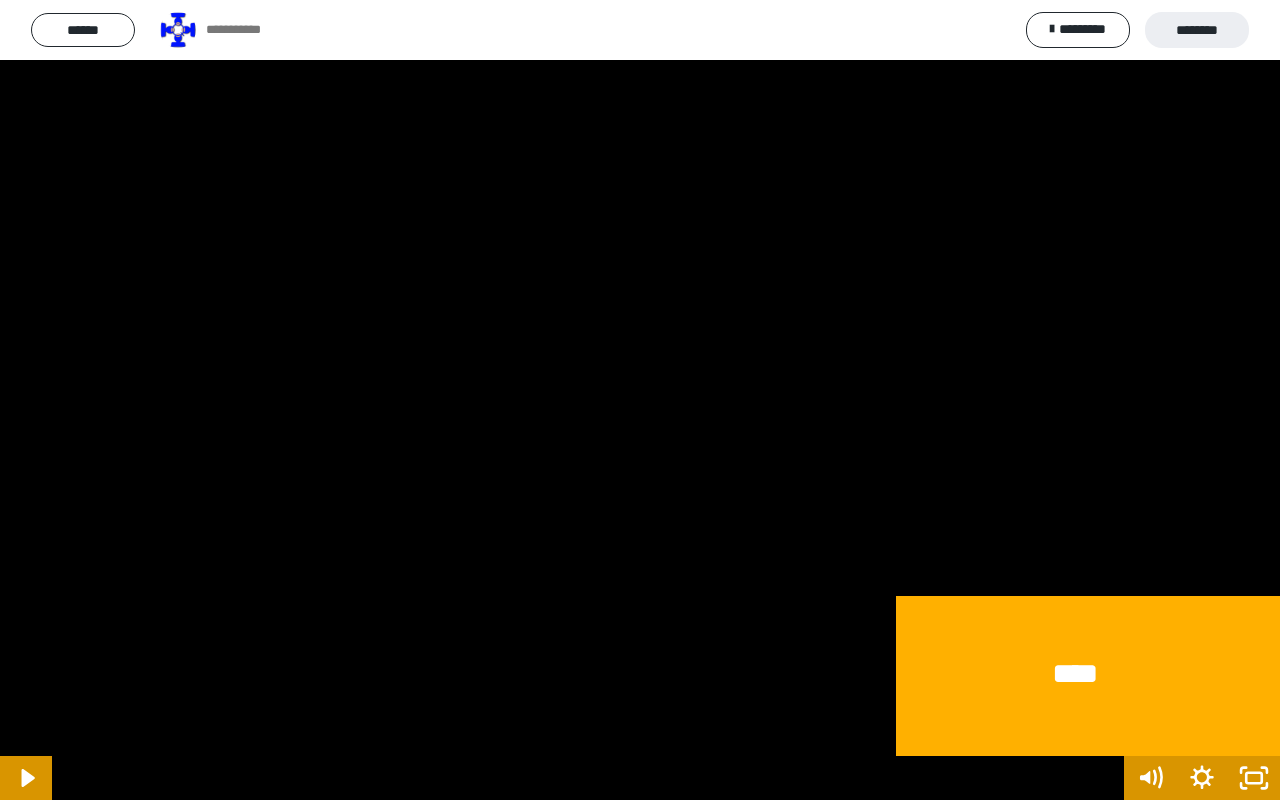 click at bounding box center [640, 400] 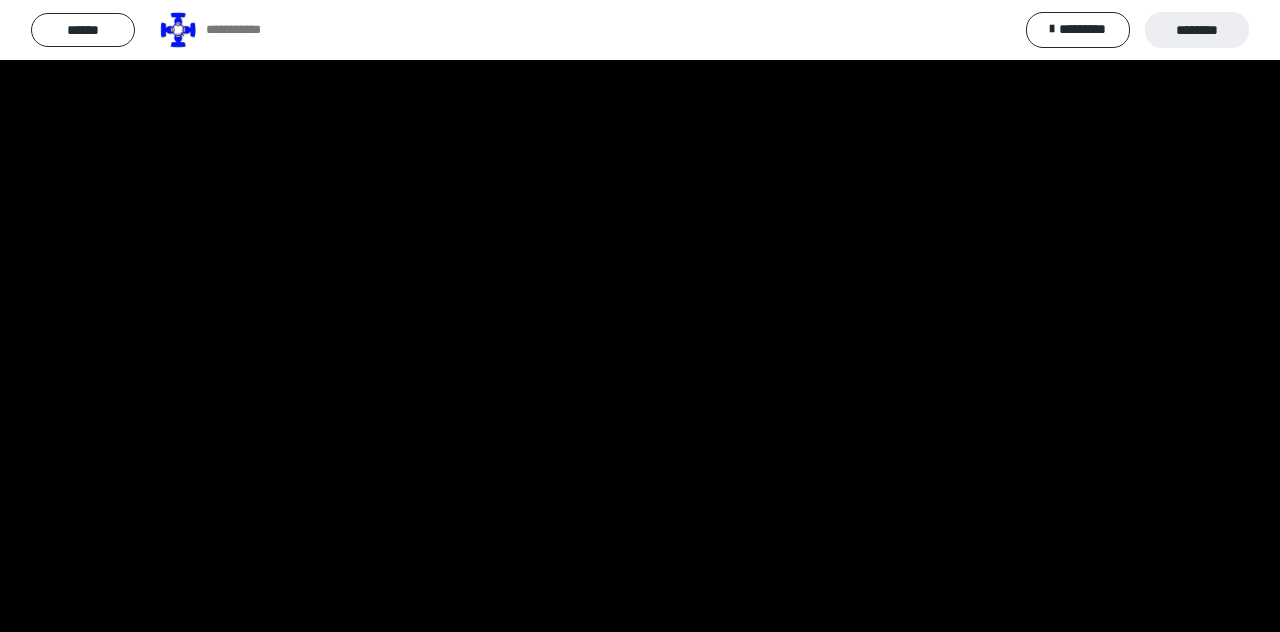 scroll, scrollTop: 1078, scrollLeft: 0, axis: vertical 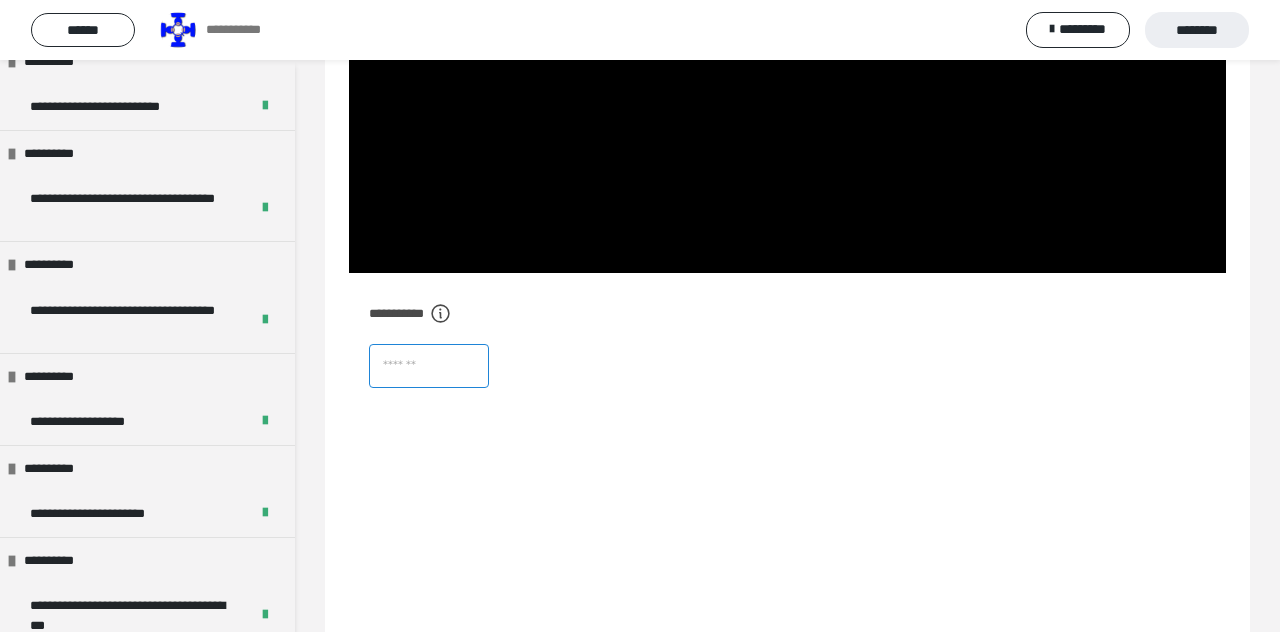 click at bounding box center (429, 366) 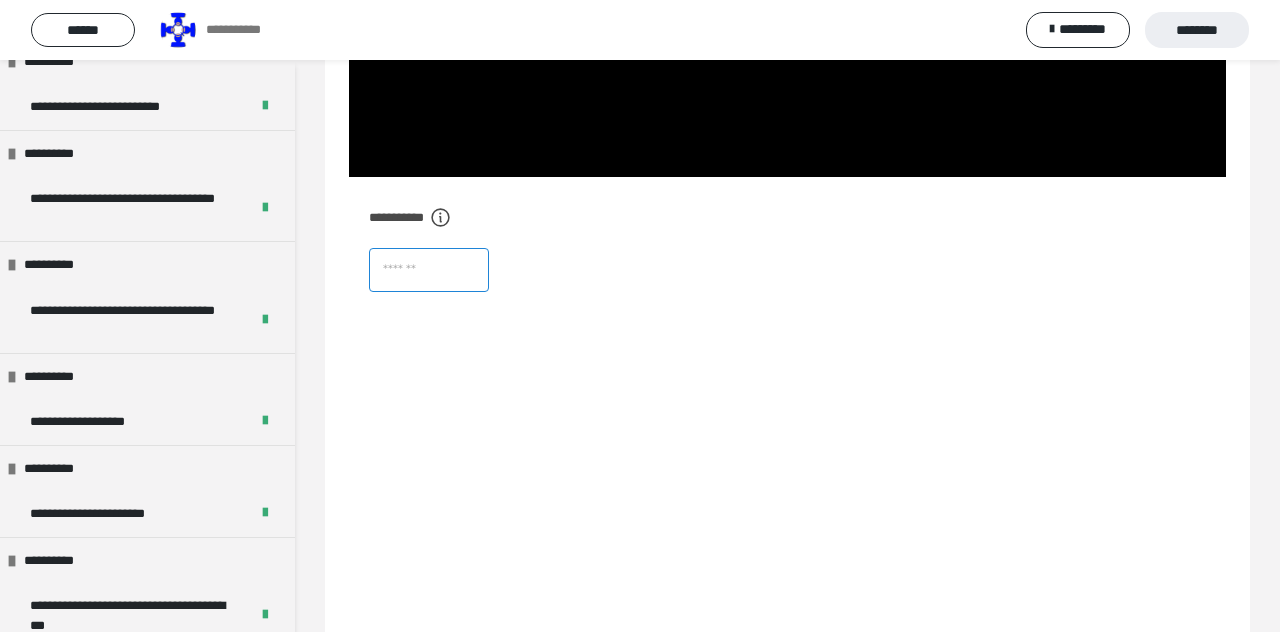 scroll, scrollTop: 1173, scrollLeft: 0, axis: vertical 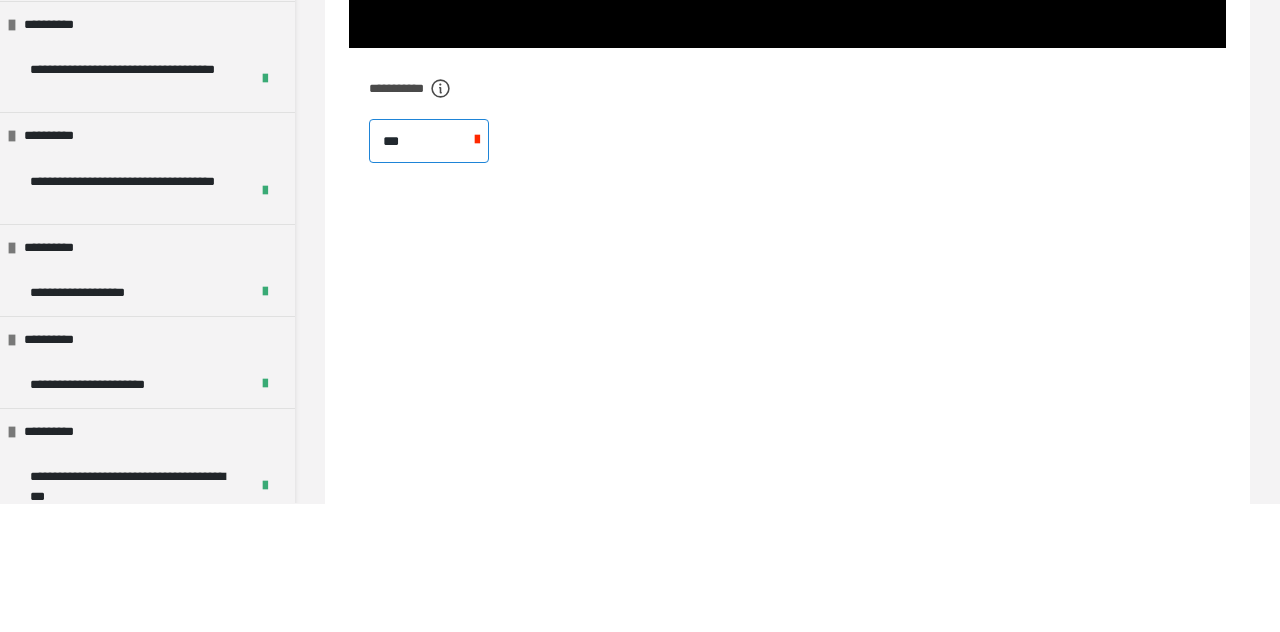 type on "****" 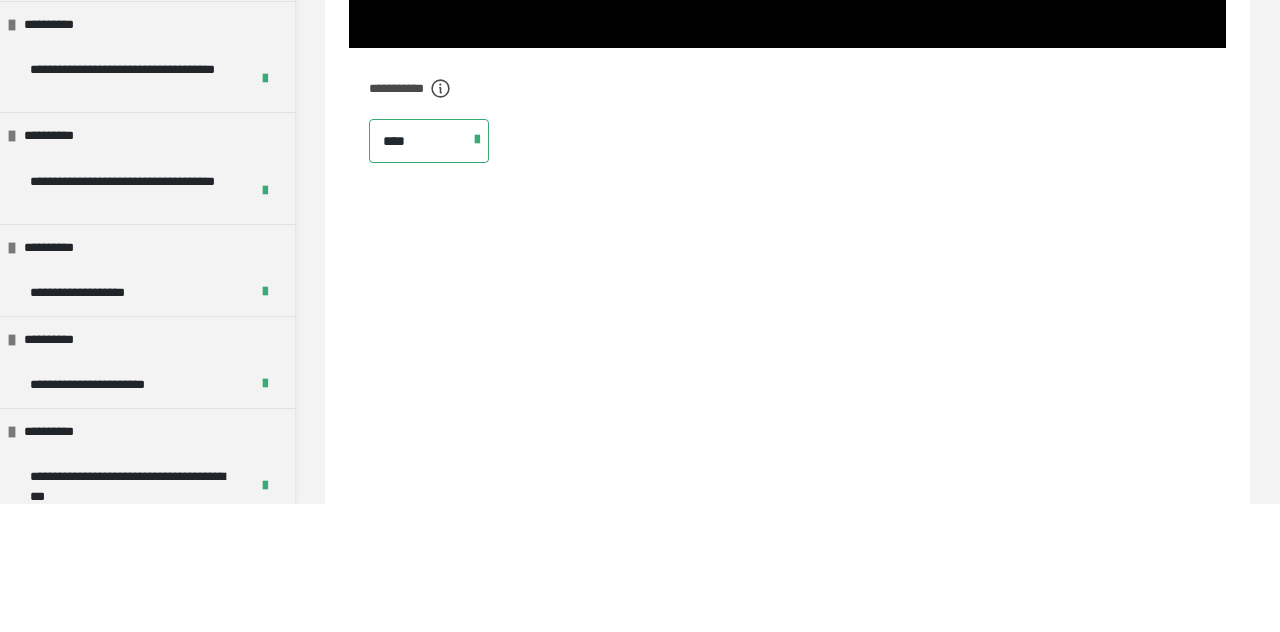 scroll, scrollTop: 1174, scrollLeft: 0, axis: vertical 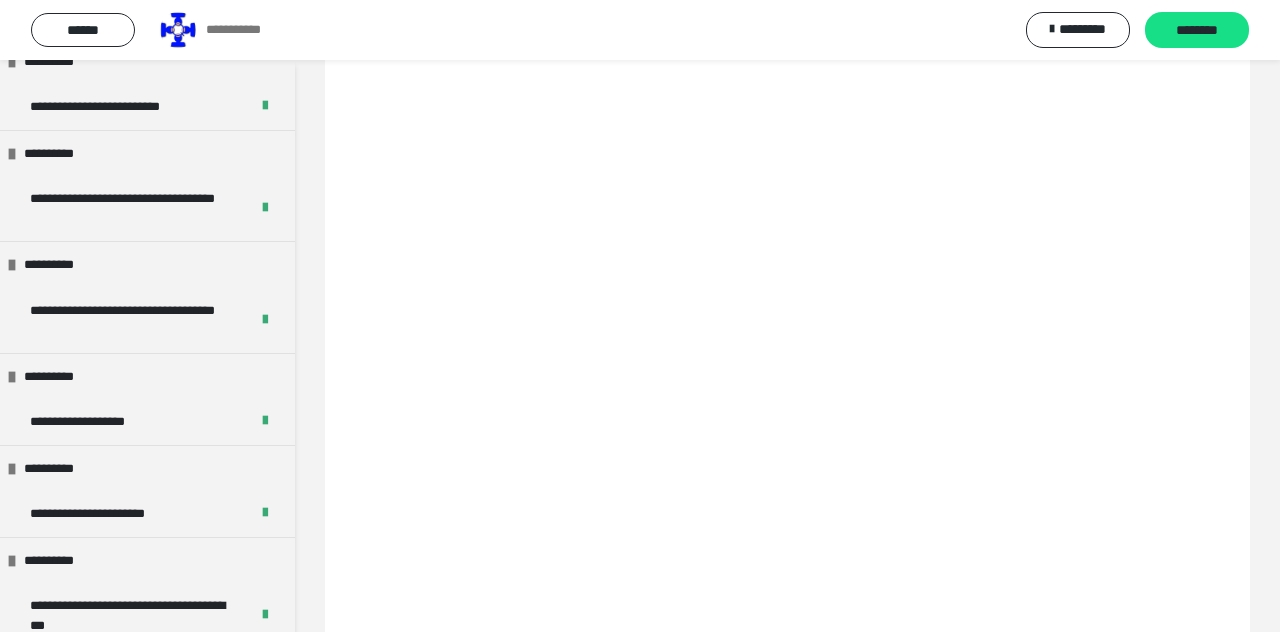 click at bounding box center [787, 343] 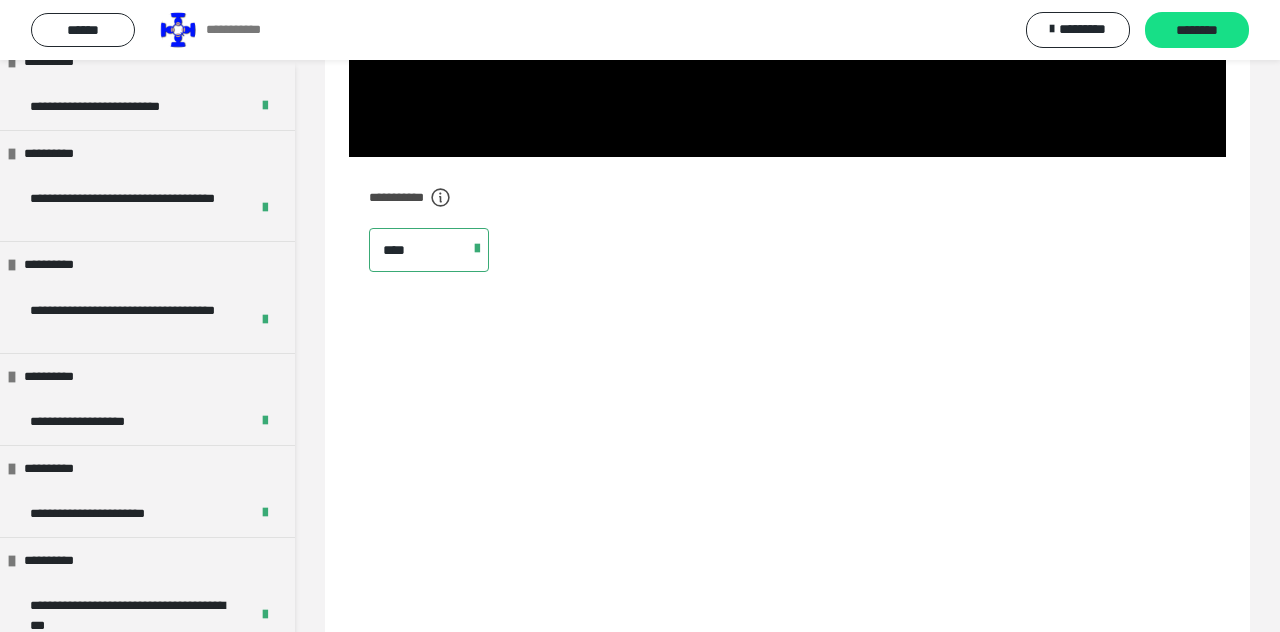 scroll, scrollTop: 1182, scrollLeft: 0, axis: vertical 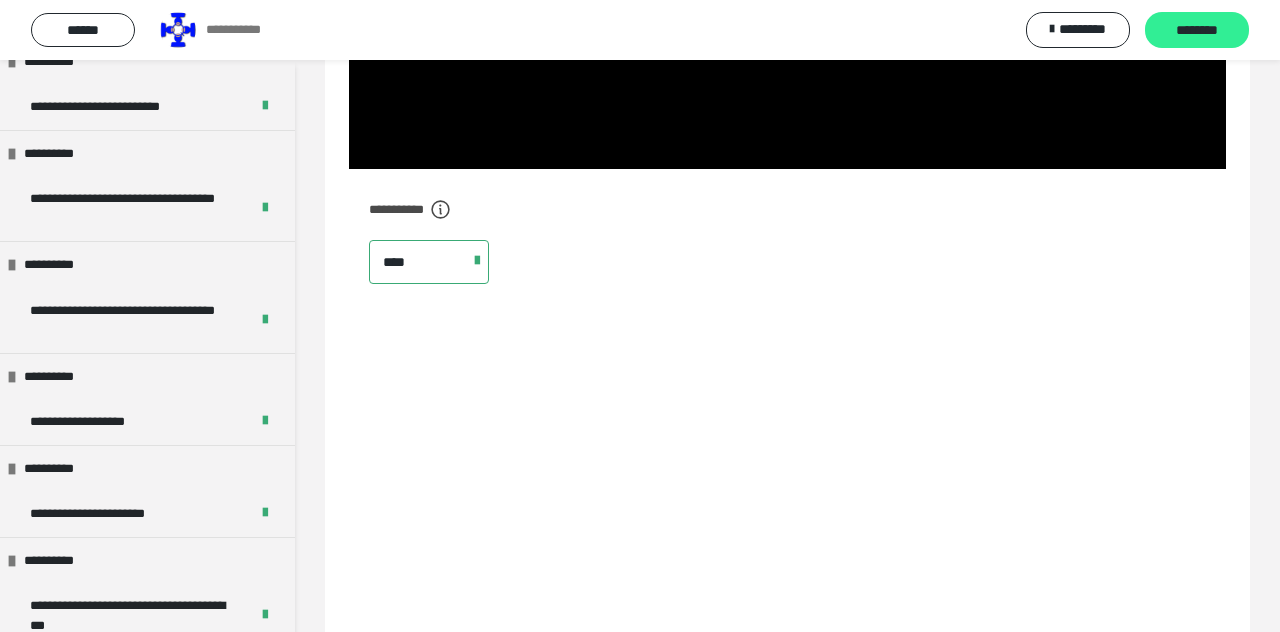 click on "********" at bounding box center [1197, 31] 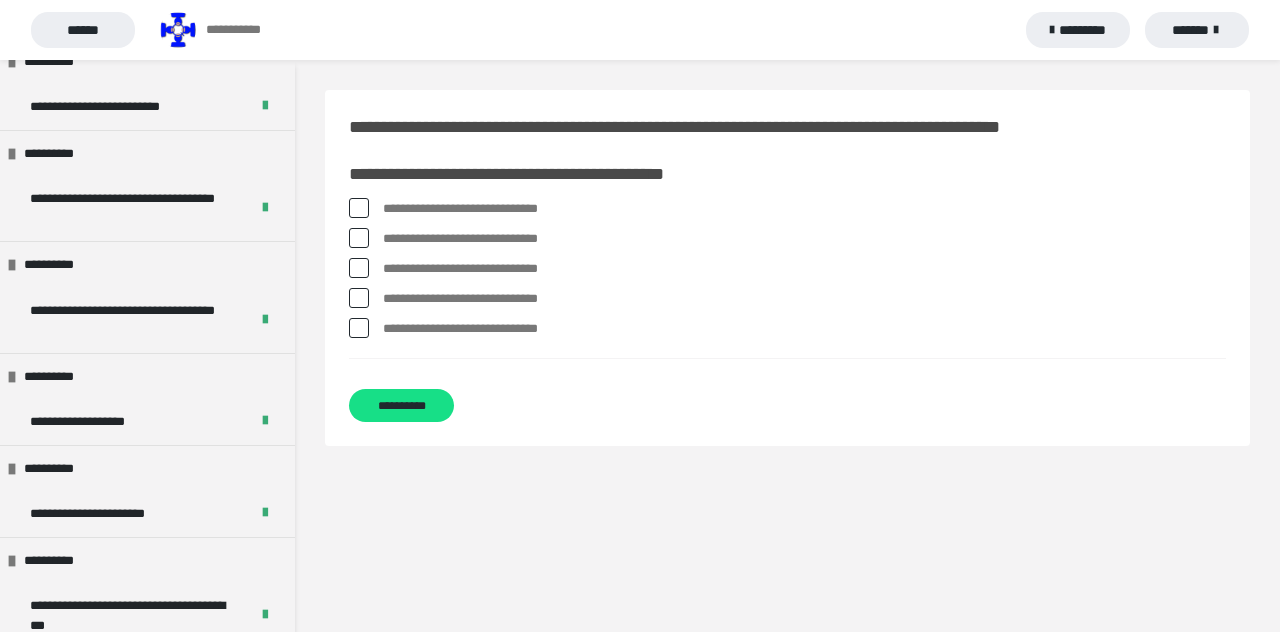 click on "*******" at bounding box center [1197, 30] 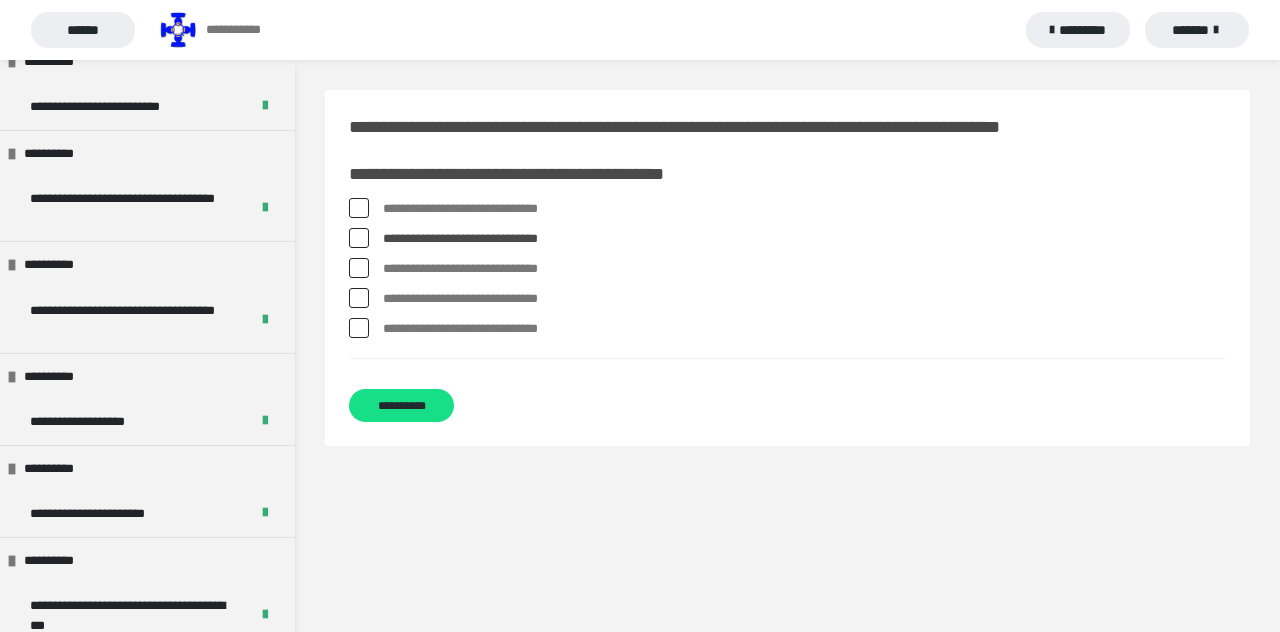 click on "**********" at bounding box center (787, 239) 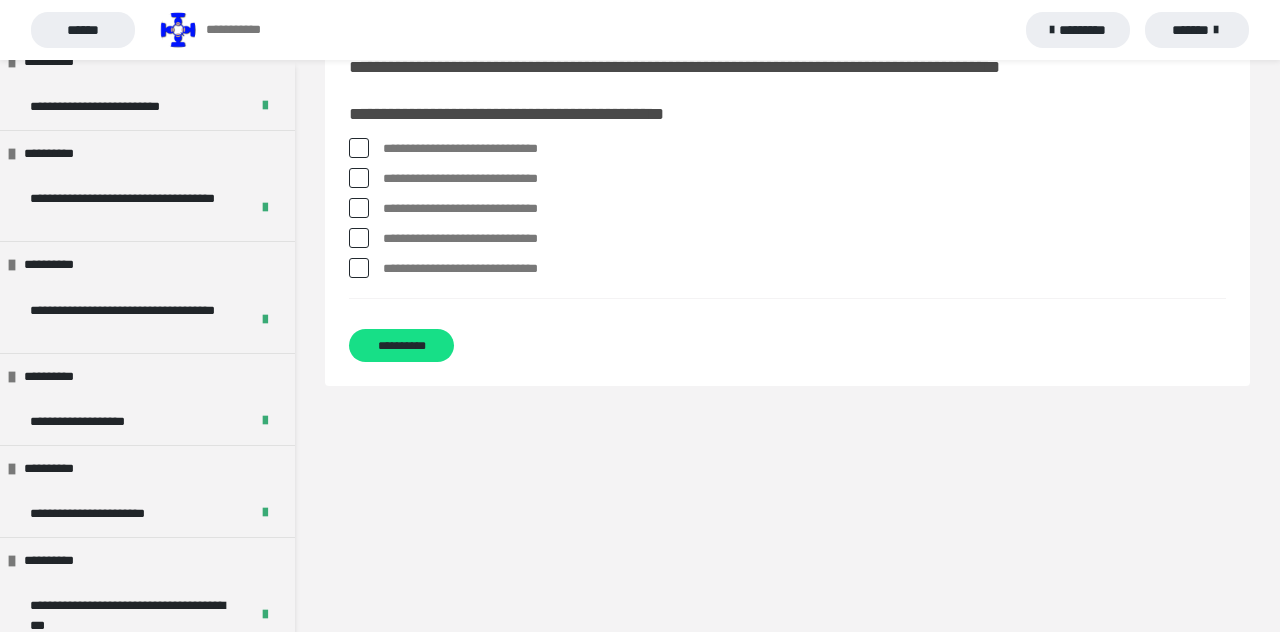 scroll, scrollTop: 0, scrollLeft: 0, axis: both 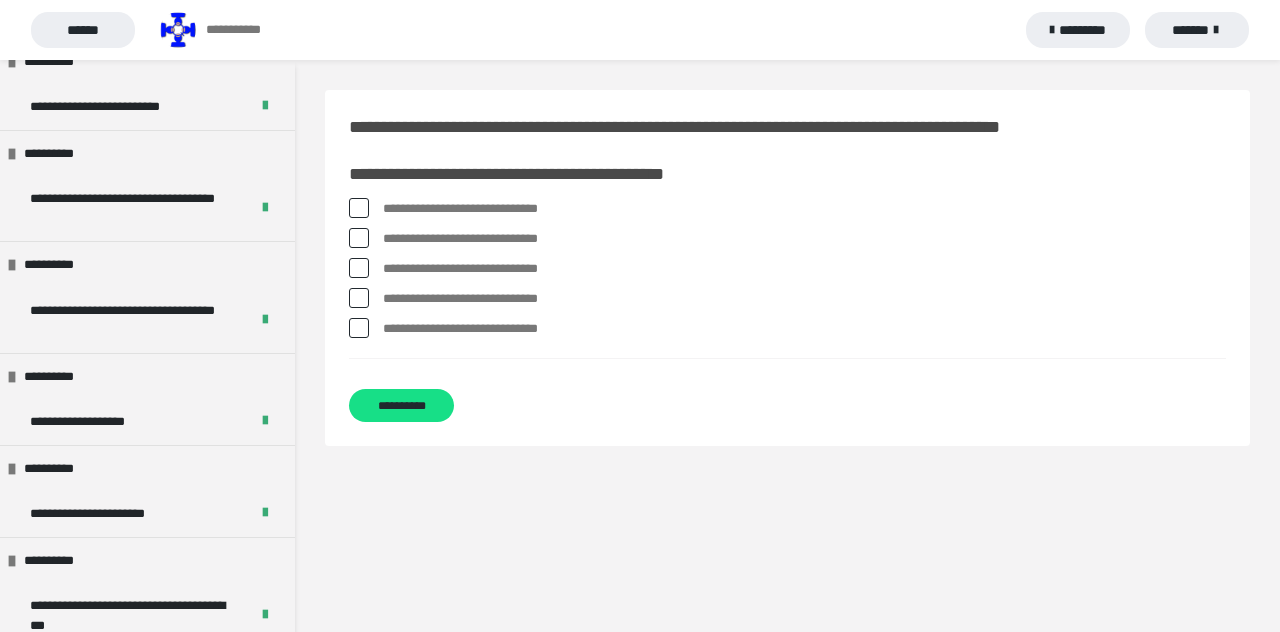 click on "*********" at bounding box center [1078, 30] 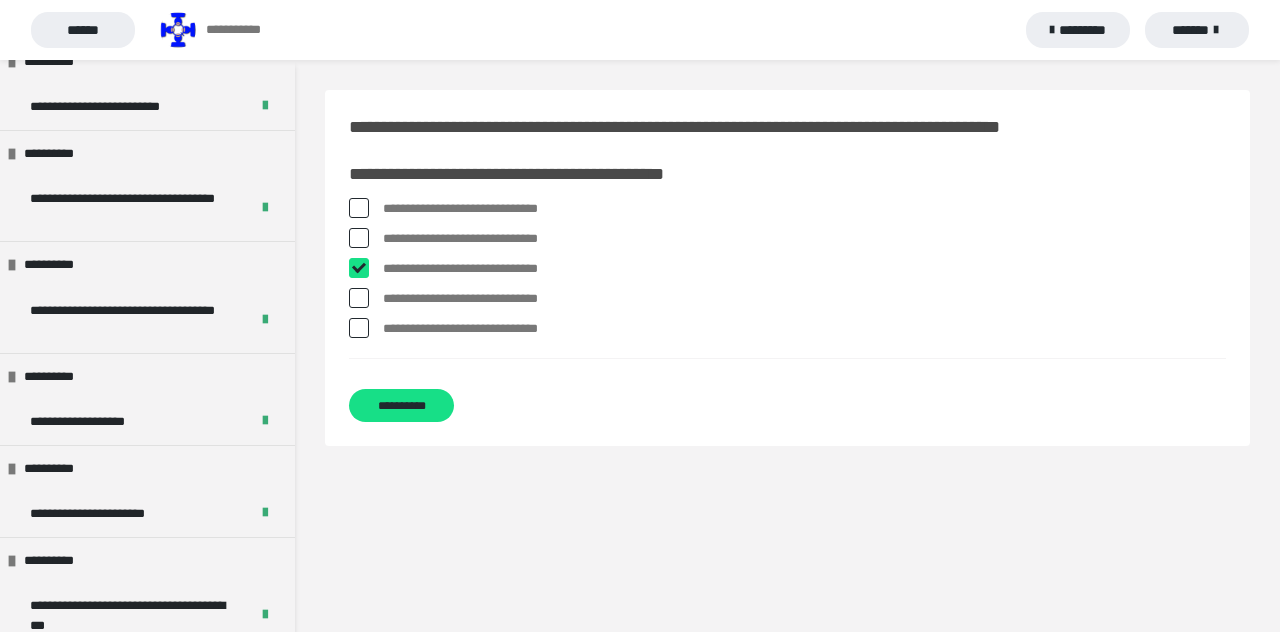checkbox on "****" 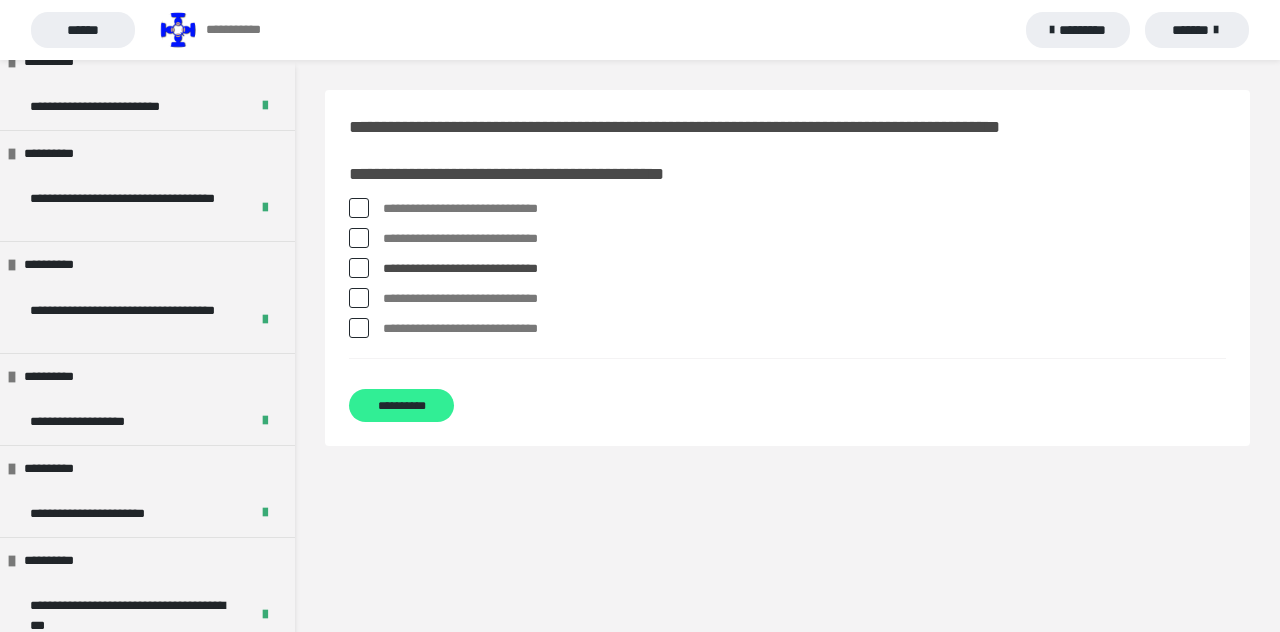 click on "**********" at bounding box center [401, 405] 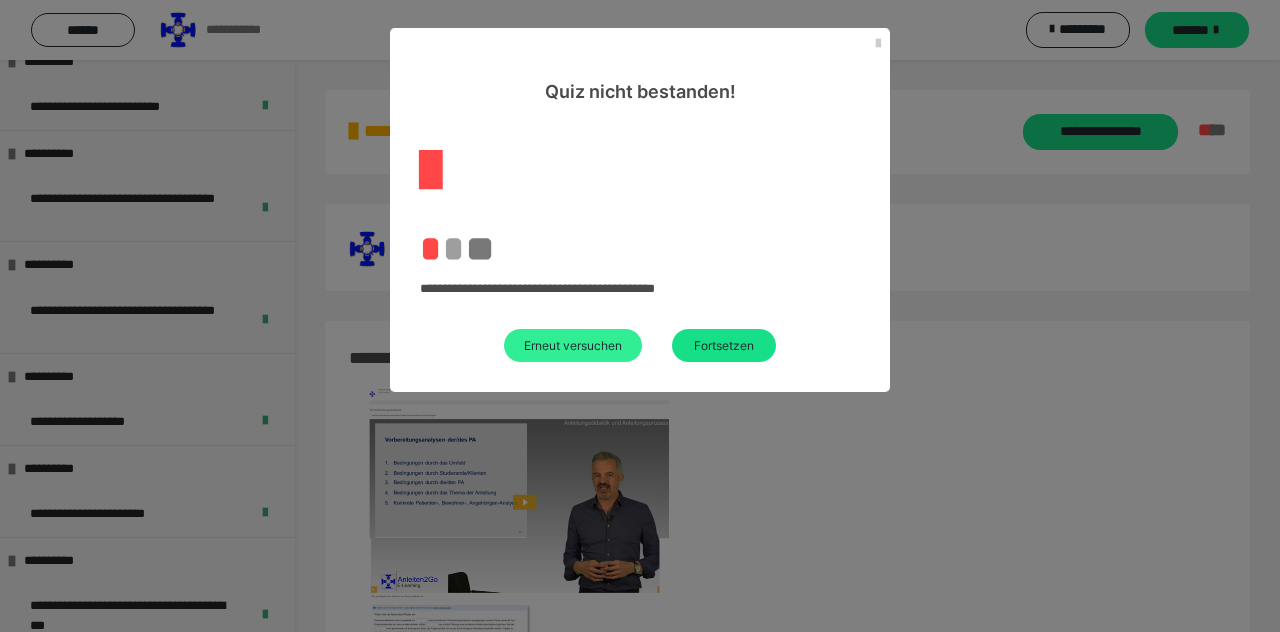 click on "Erneut versuchen" at bounding box center [573, 345] 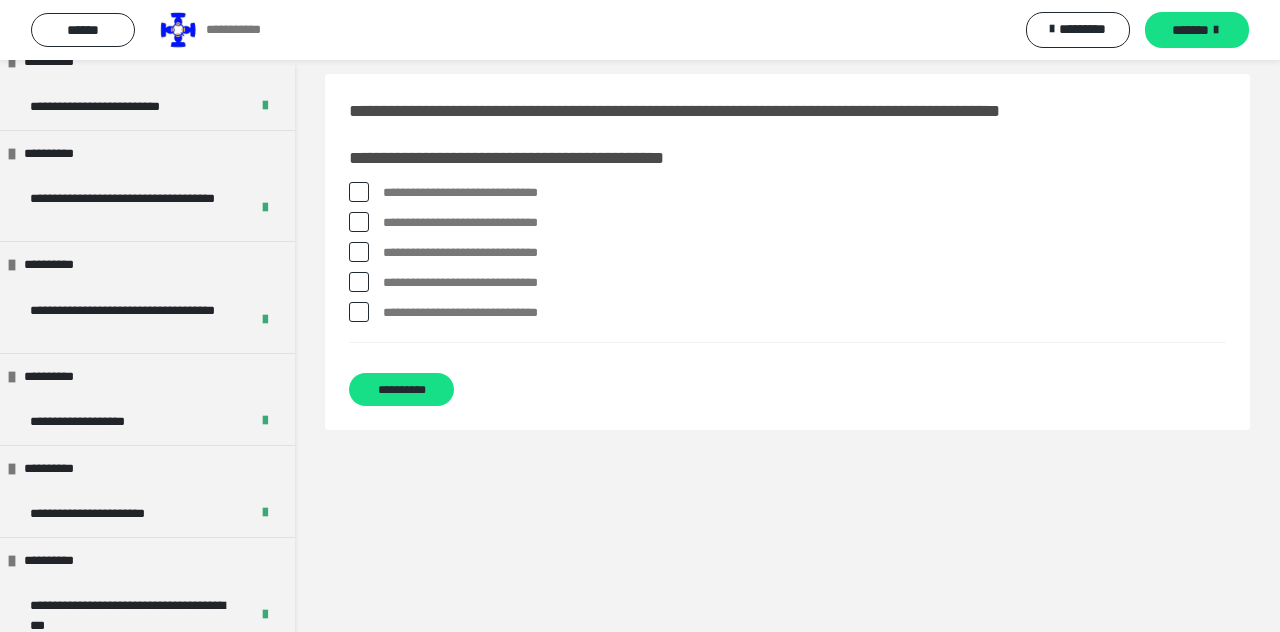 scroll, scrollTop: 14, scrollLeft: 0, axis: vertical 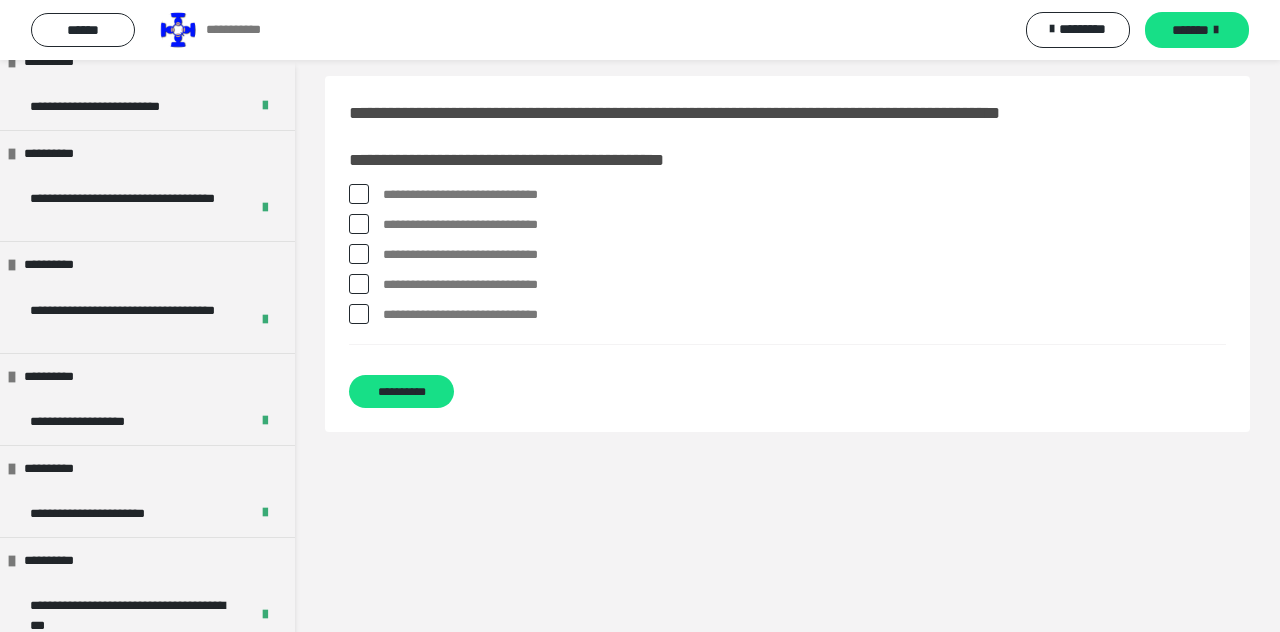 click at bounding box center [359, 314] 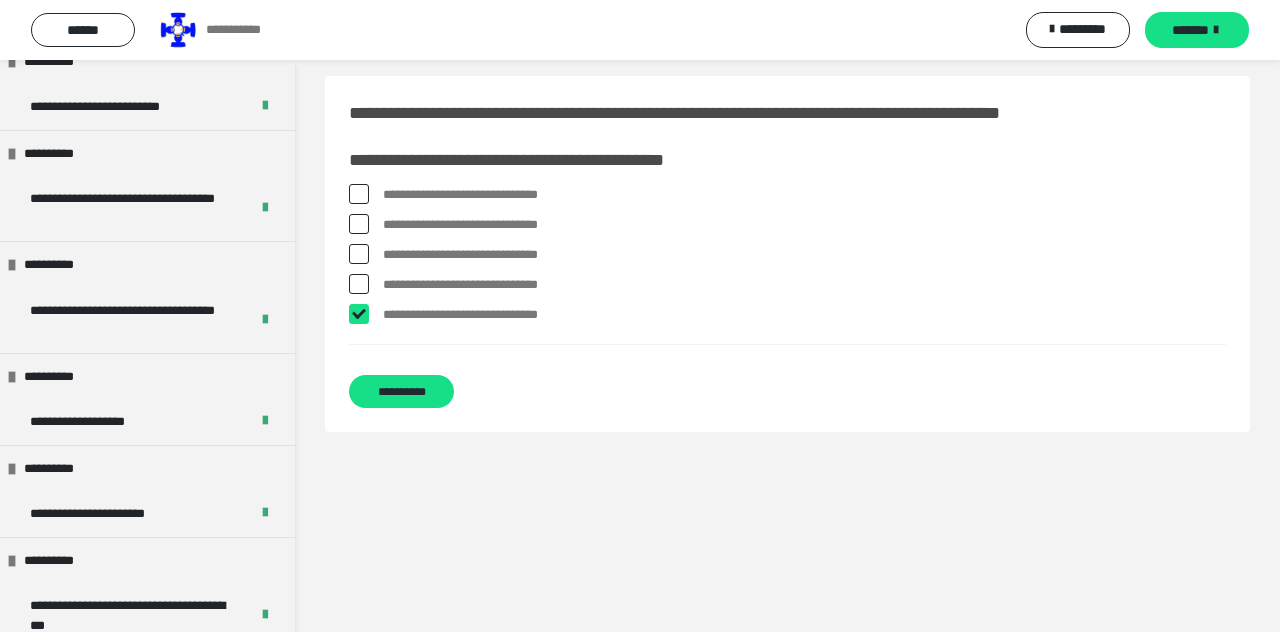 checkbox on "****" 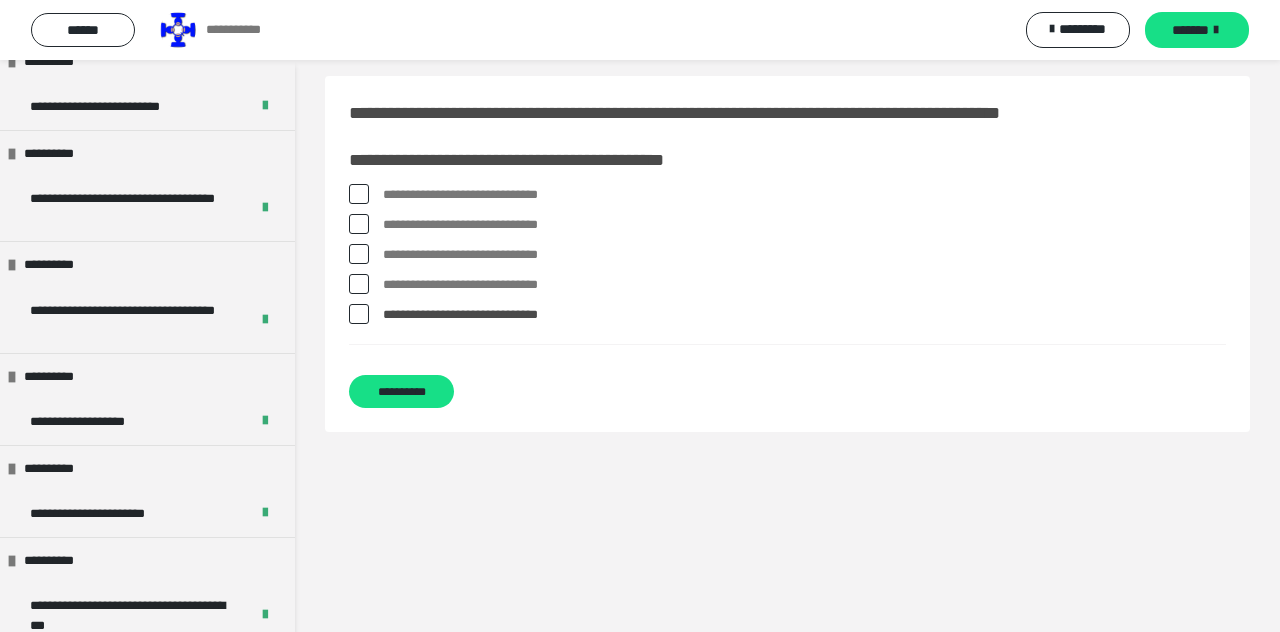 click at bounding box center (359, 224) 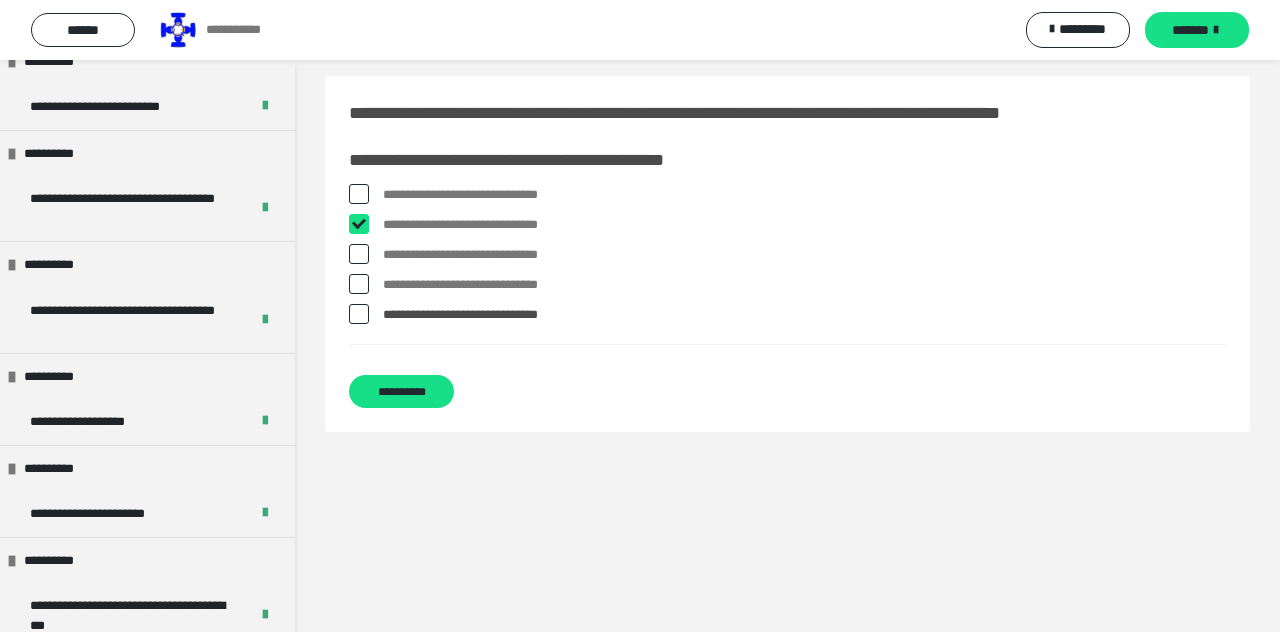 checkbox on "****" 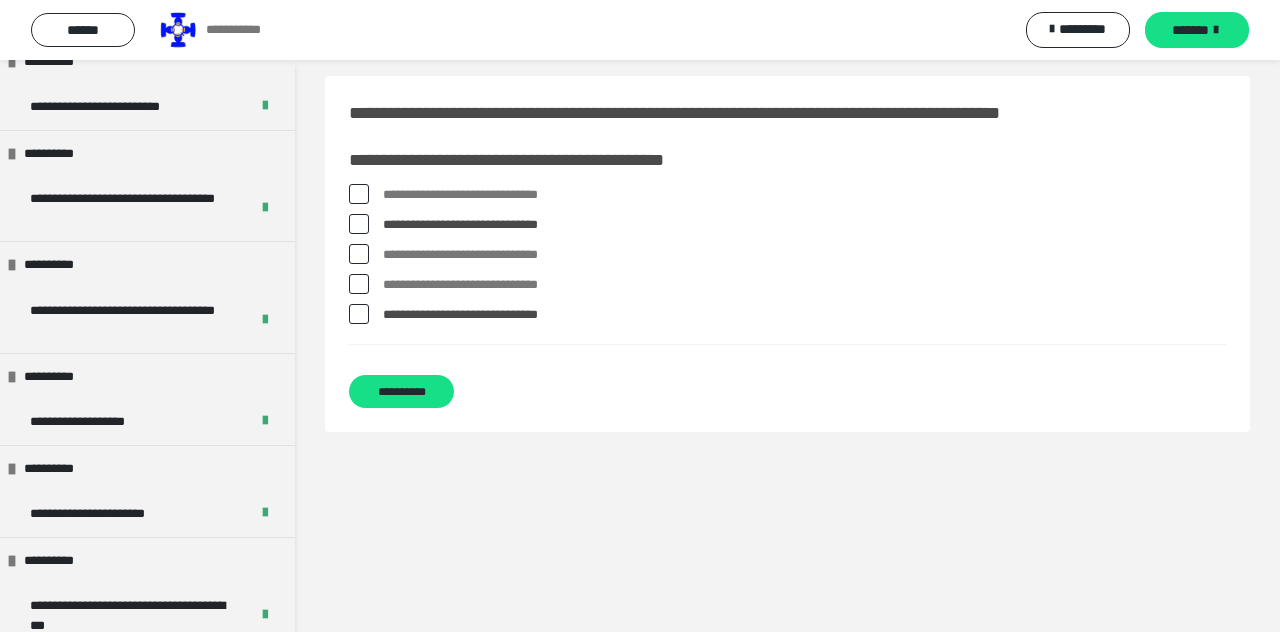 click at bounding box center (359, 194) 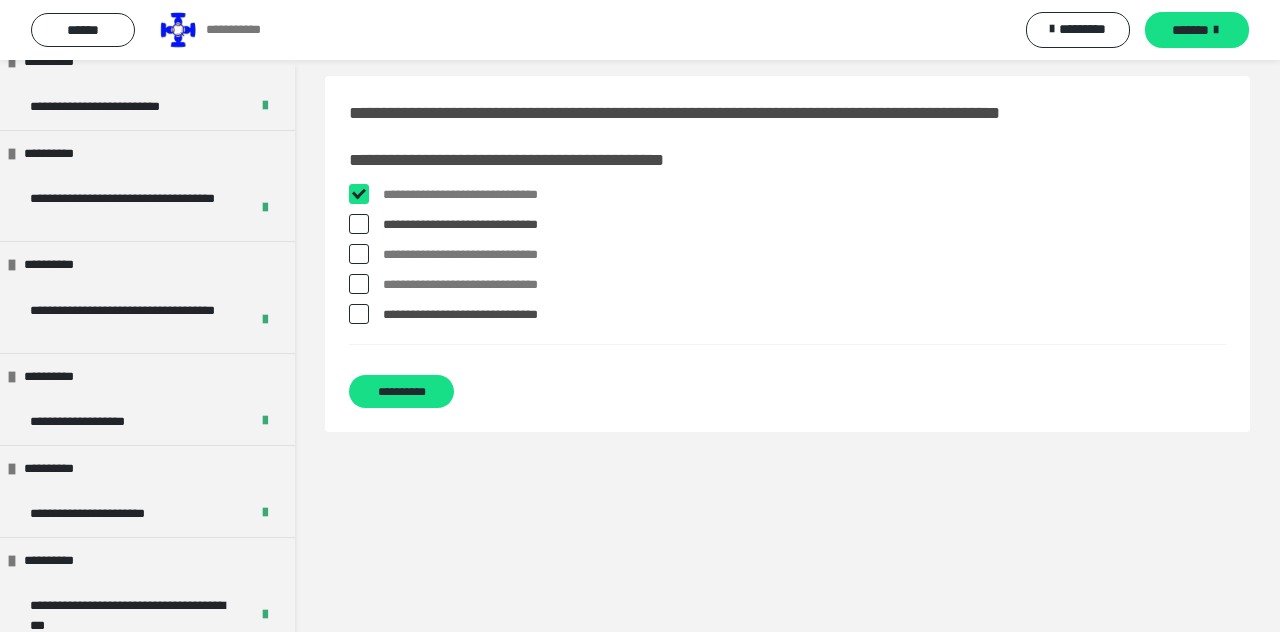 checkbox on "****" 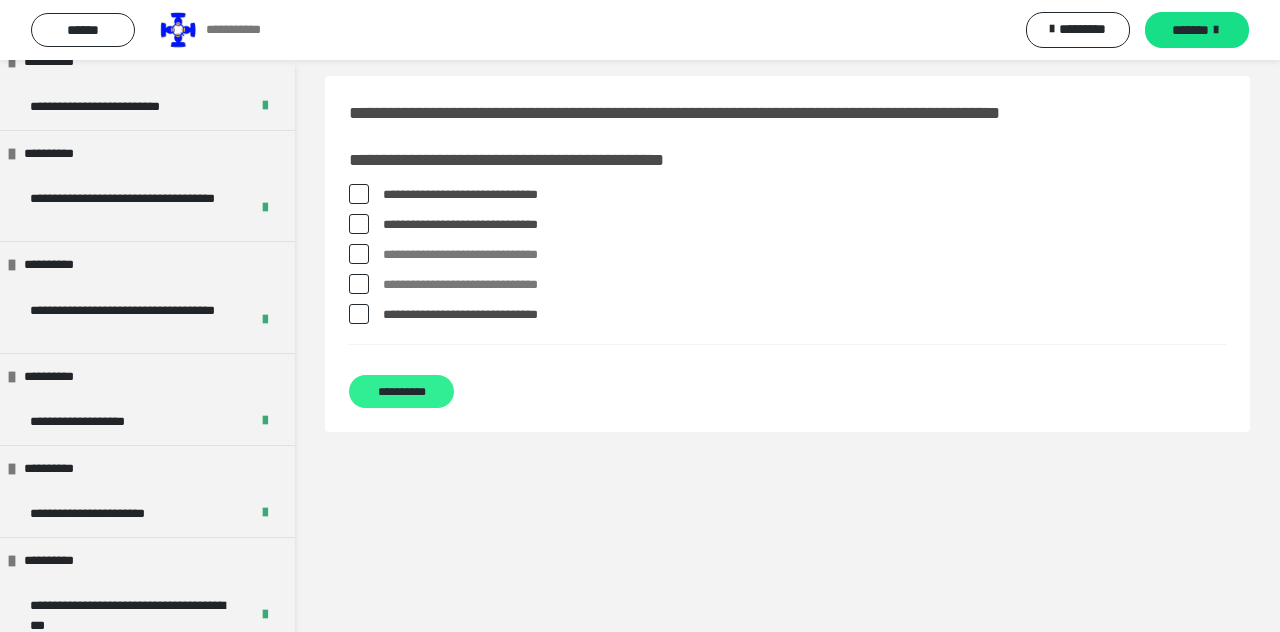 click on "**********" at bounding box center (401, 391) 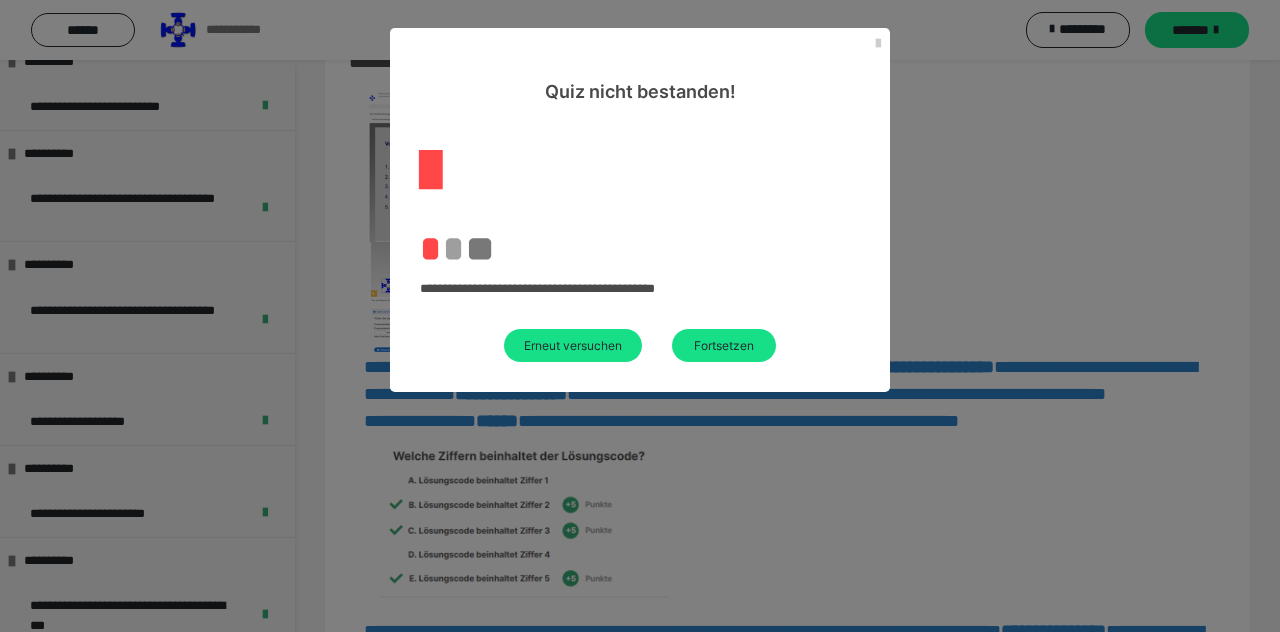 scroll, scrollTop: 296, scrollLeft: 0, axis: vertical 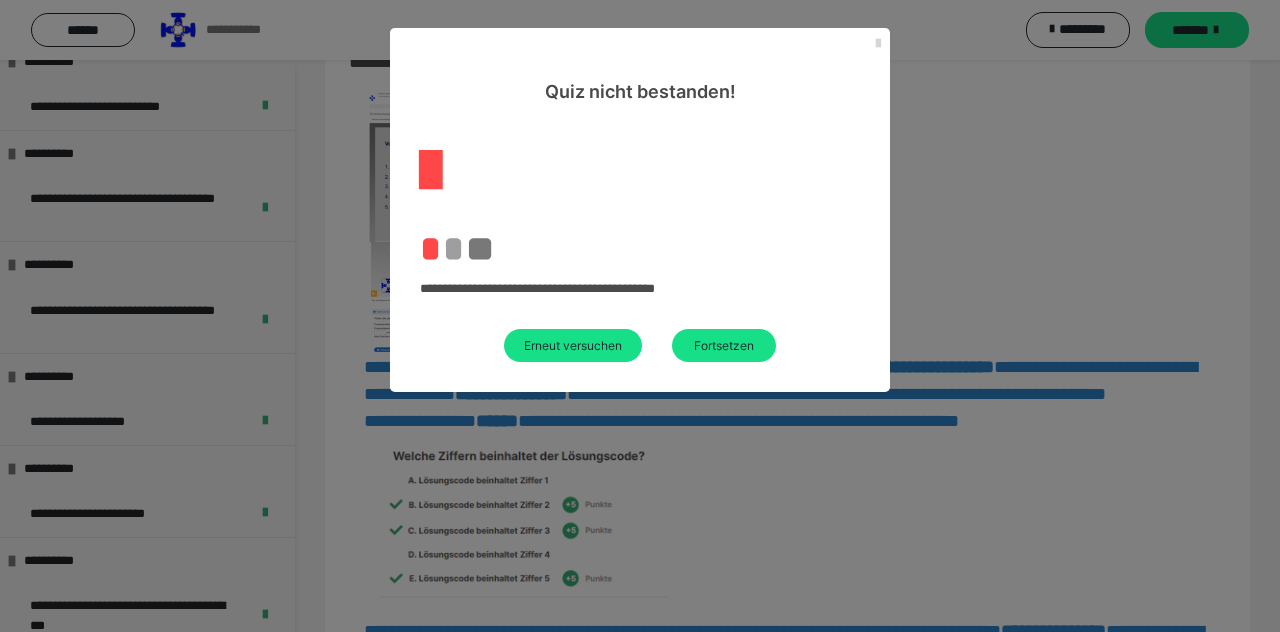 click at bounding box center [878, 44] 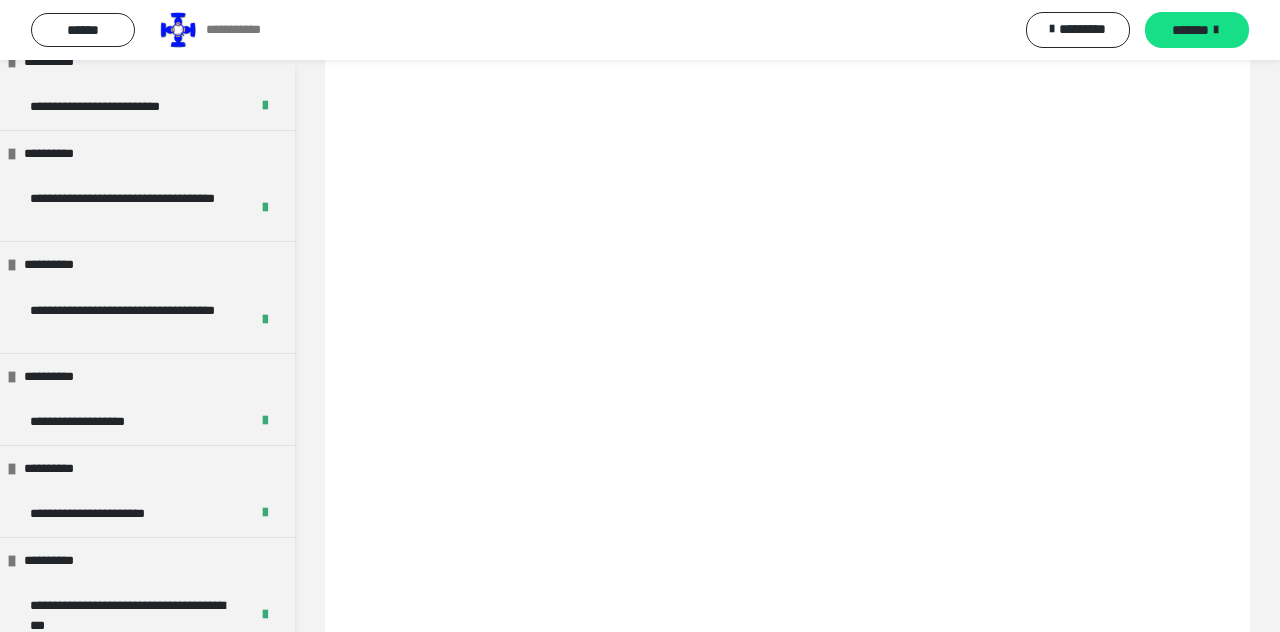 scroll, scrollTop: 1598, scrollLeft: 0, axis: vertical 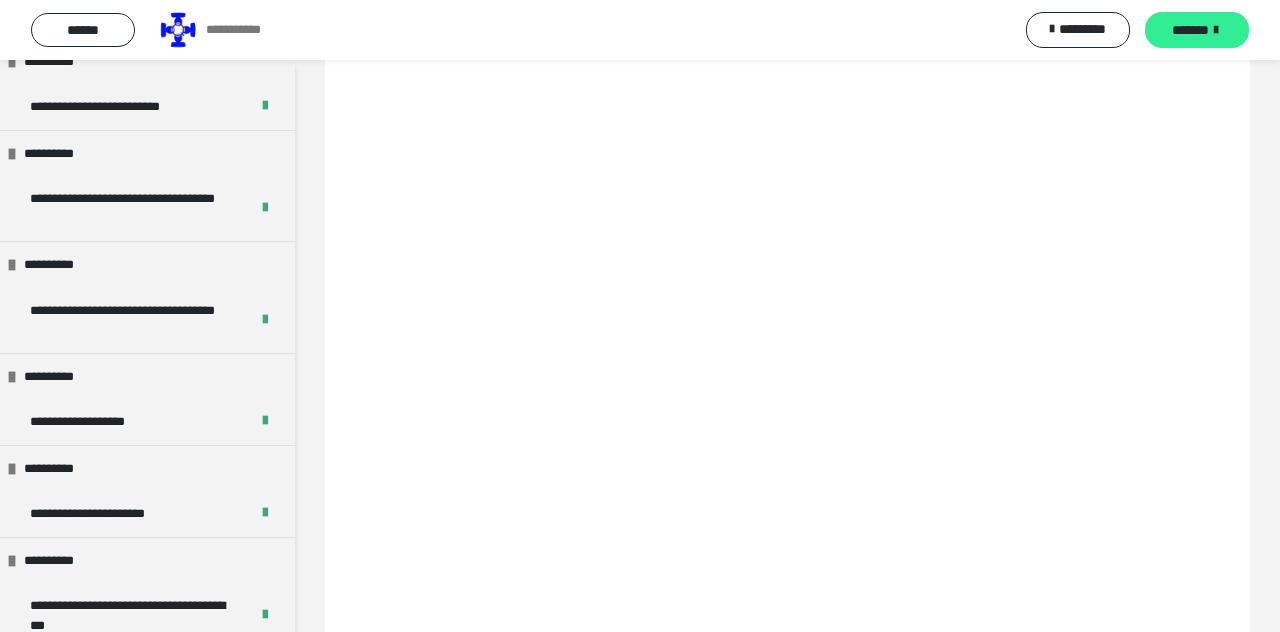 click on "*******" at bounding box center (1190, 30) 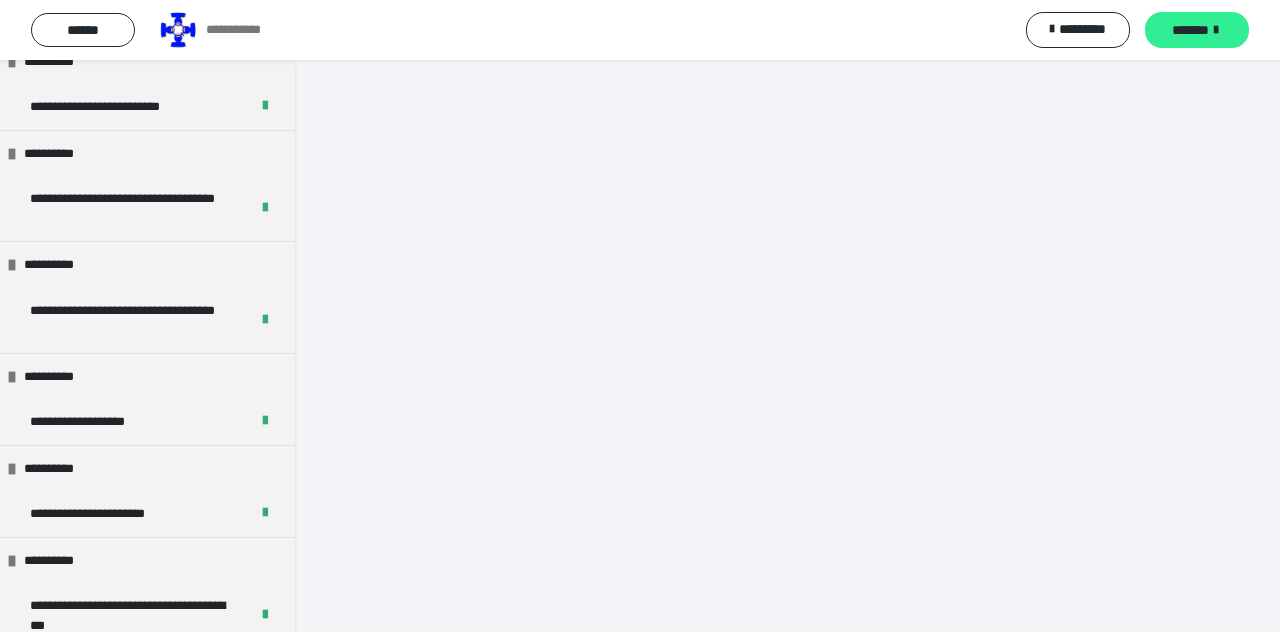 scroll, scrollTop: 156, scrollLeft: 0, axis: vertical 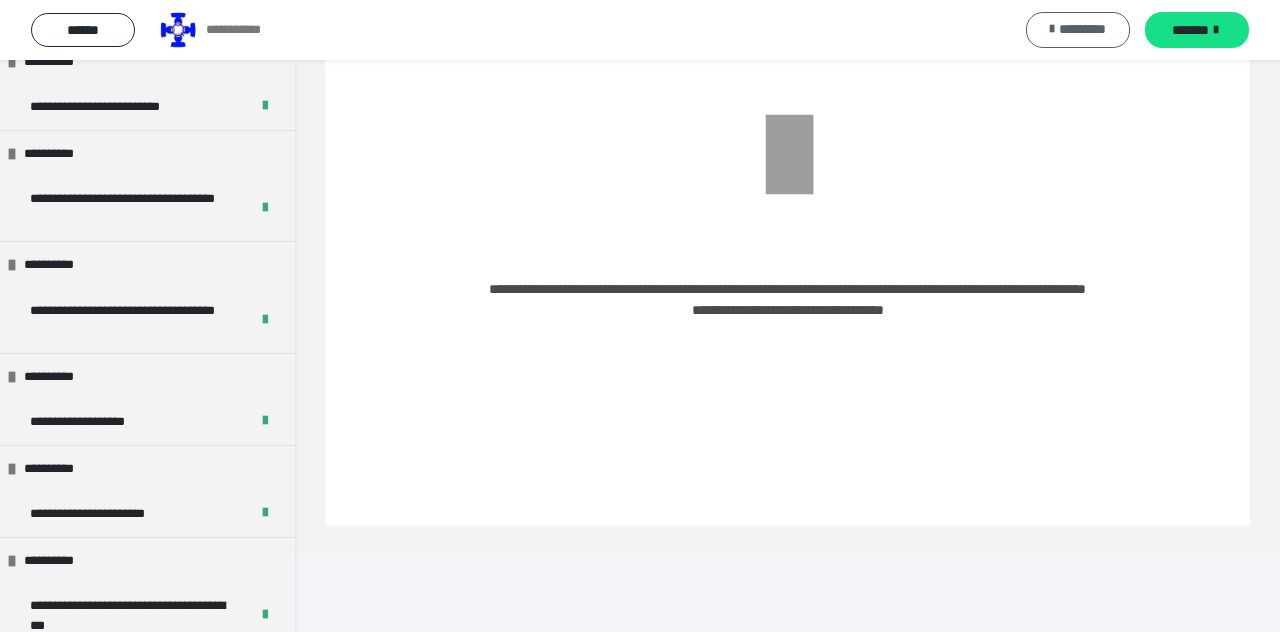 click on "*********" at bounding box center (1082, 29) 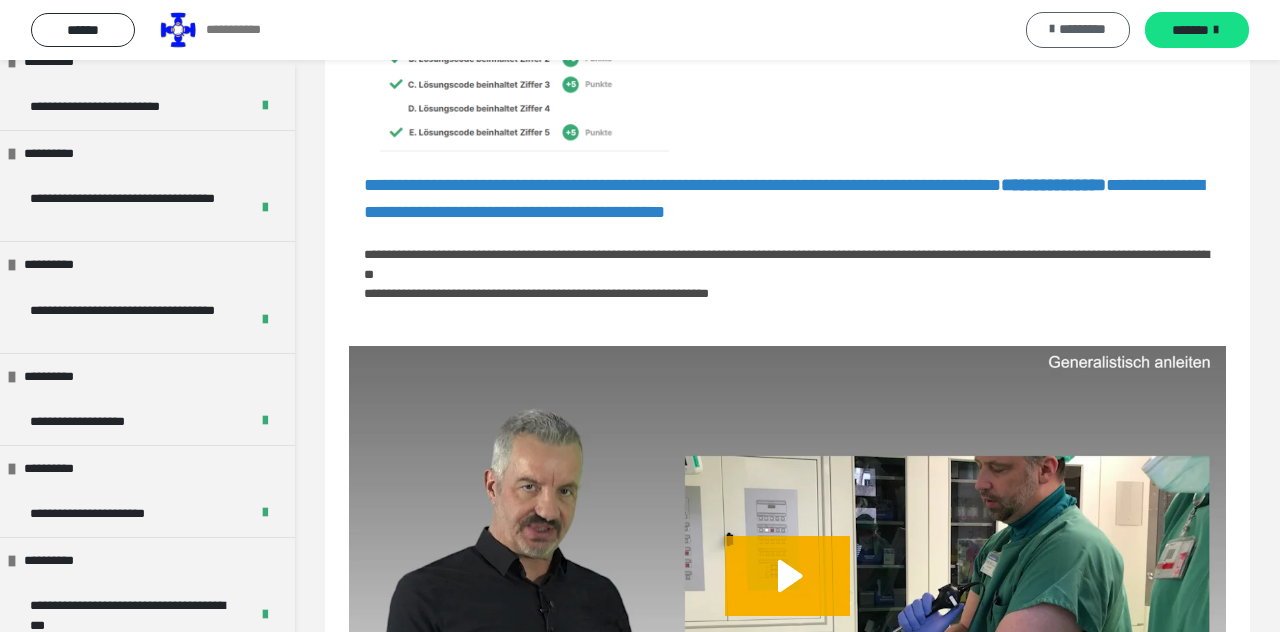 scroll, scrollTop: 786, scrollLeft: 0, axis: vertical 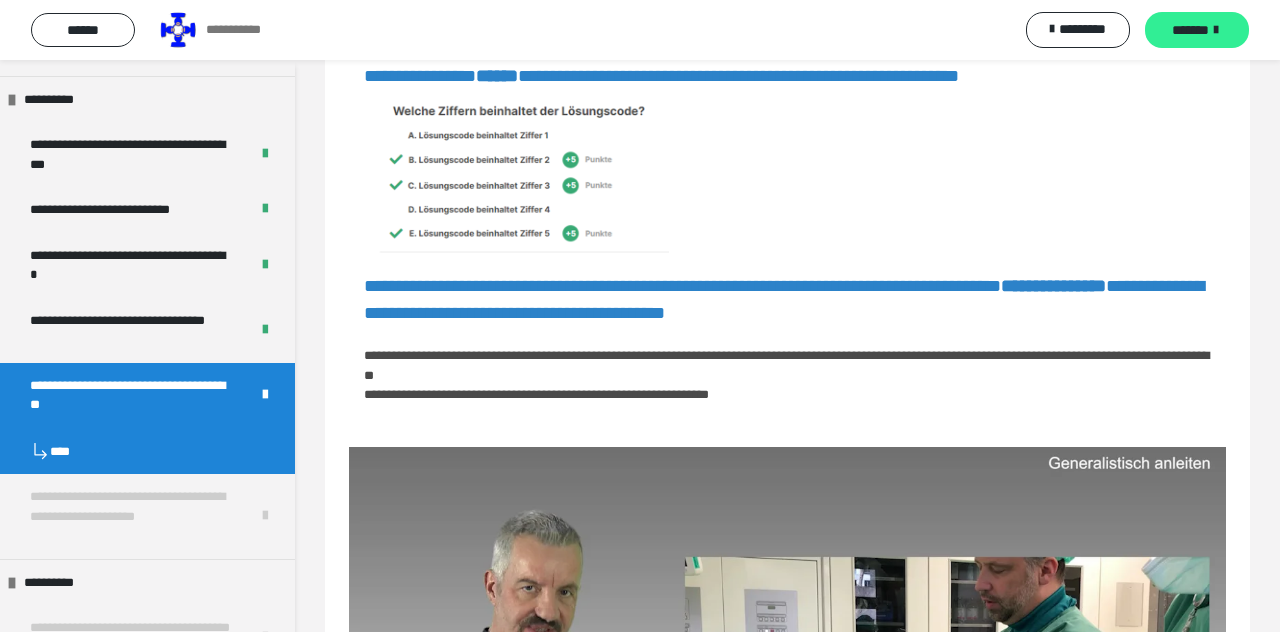 click on "*******" at bounding box center (1190, 30) 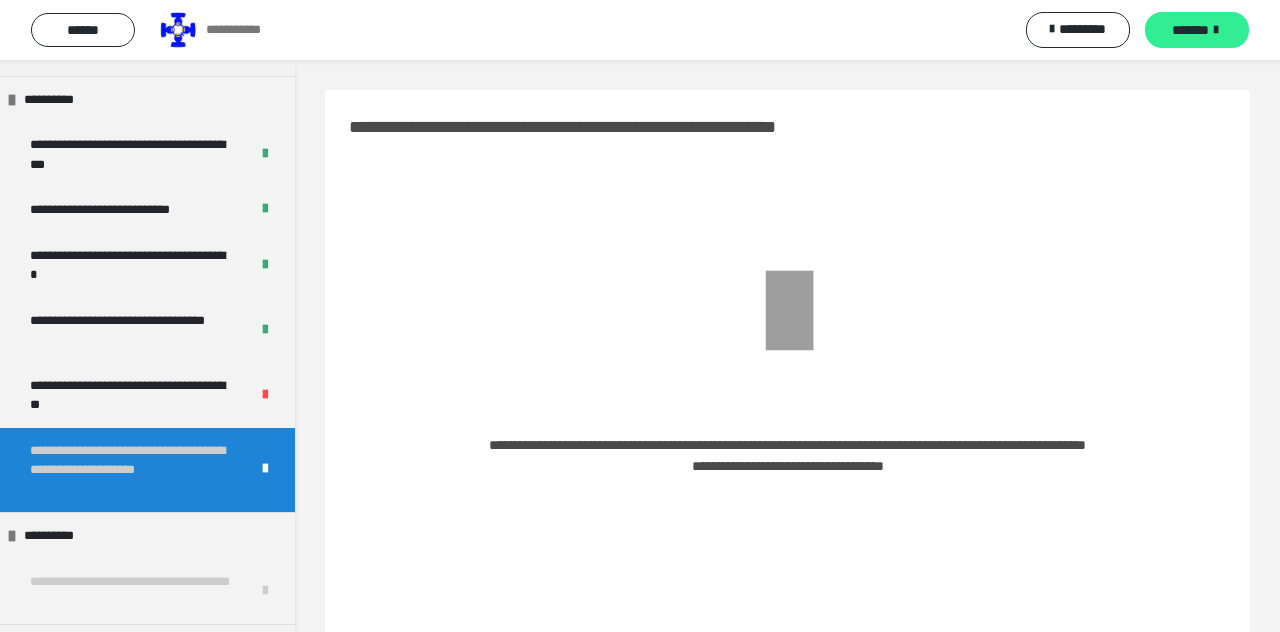 scroll, scrollTop: 60, scrollLeft: 0, axis: vertical 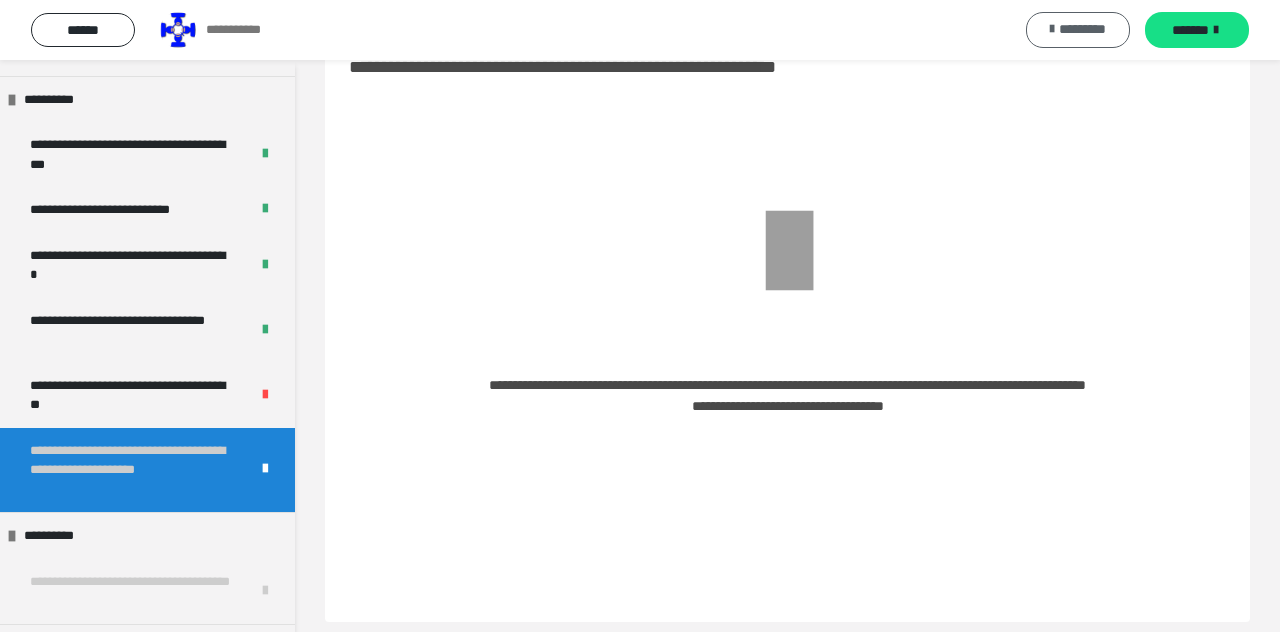 click on "*********" at bounding box center (1082, 29) 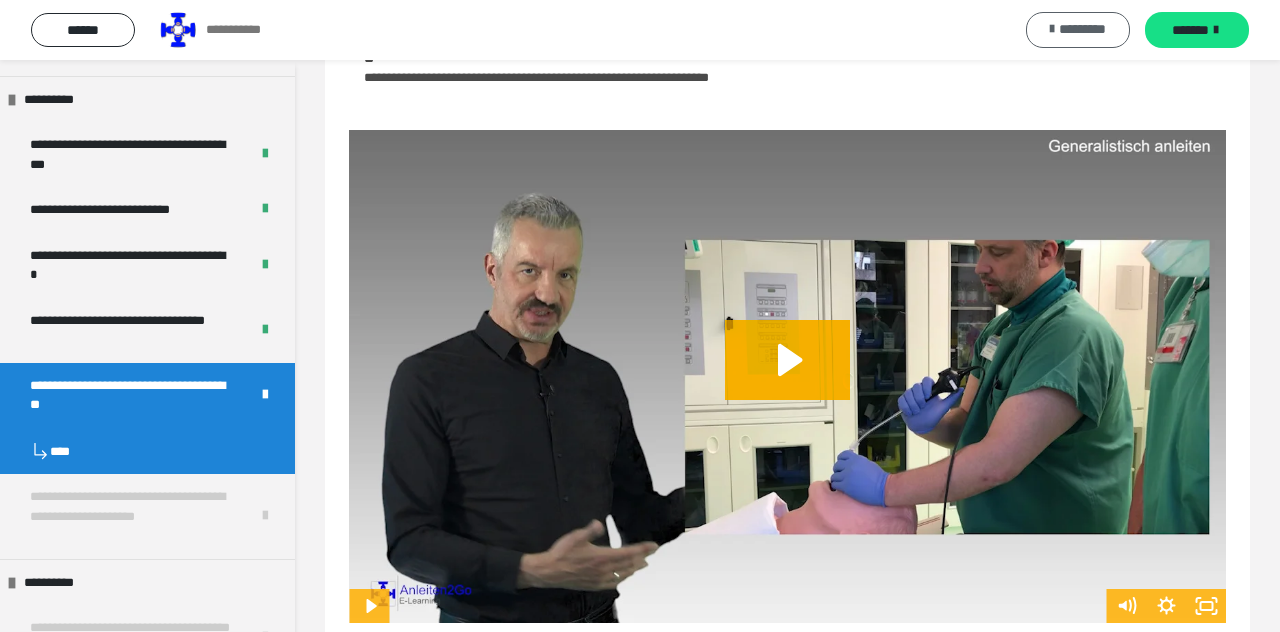 scroll, scrollTop: 980, scrollLeft: 0, axis: vertical 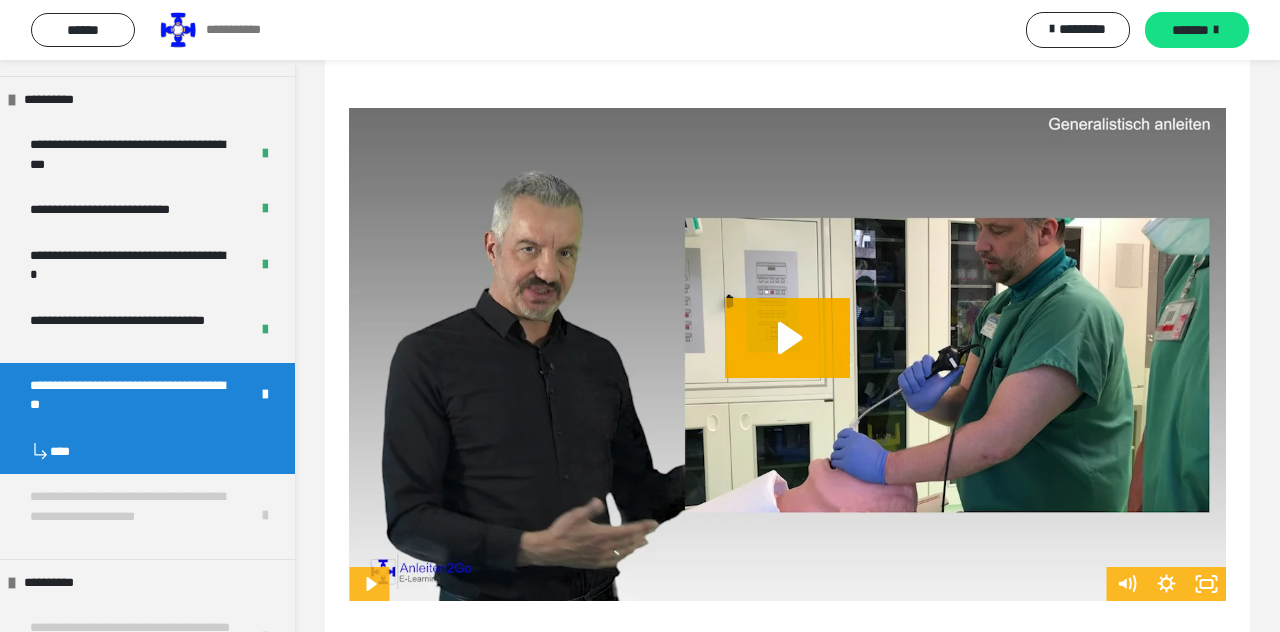 click 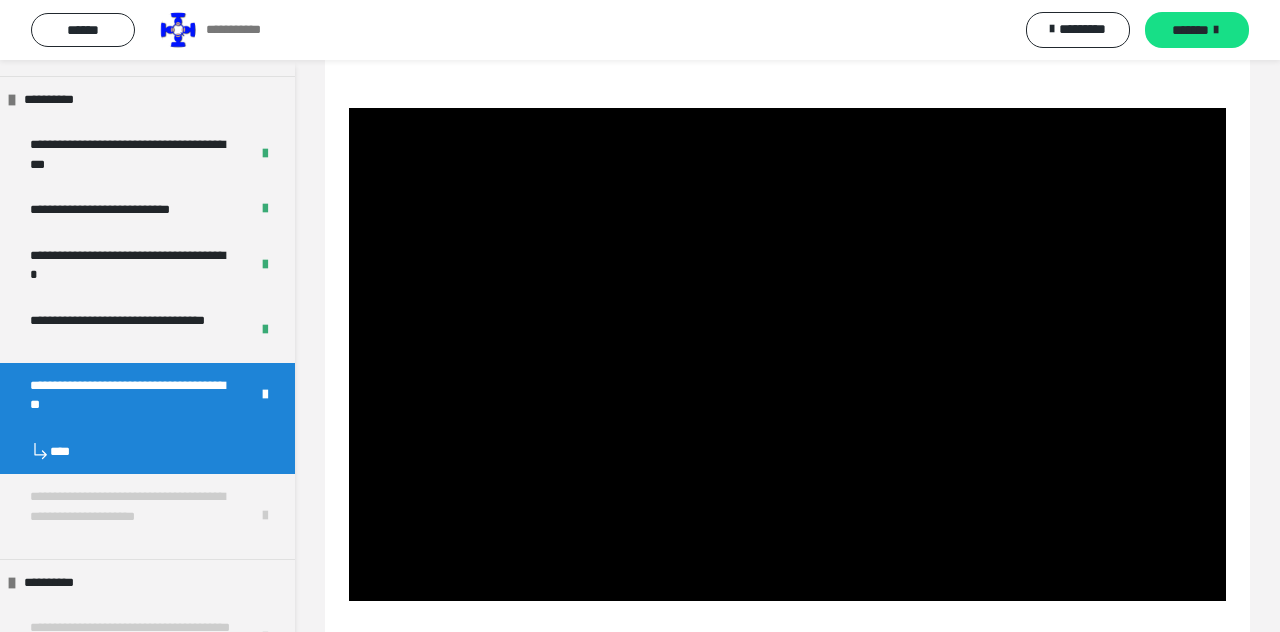click at bounding box center [787, 354] 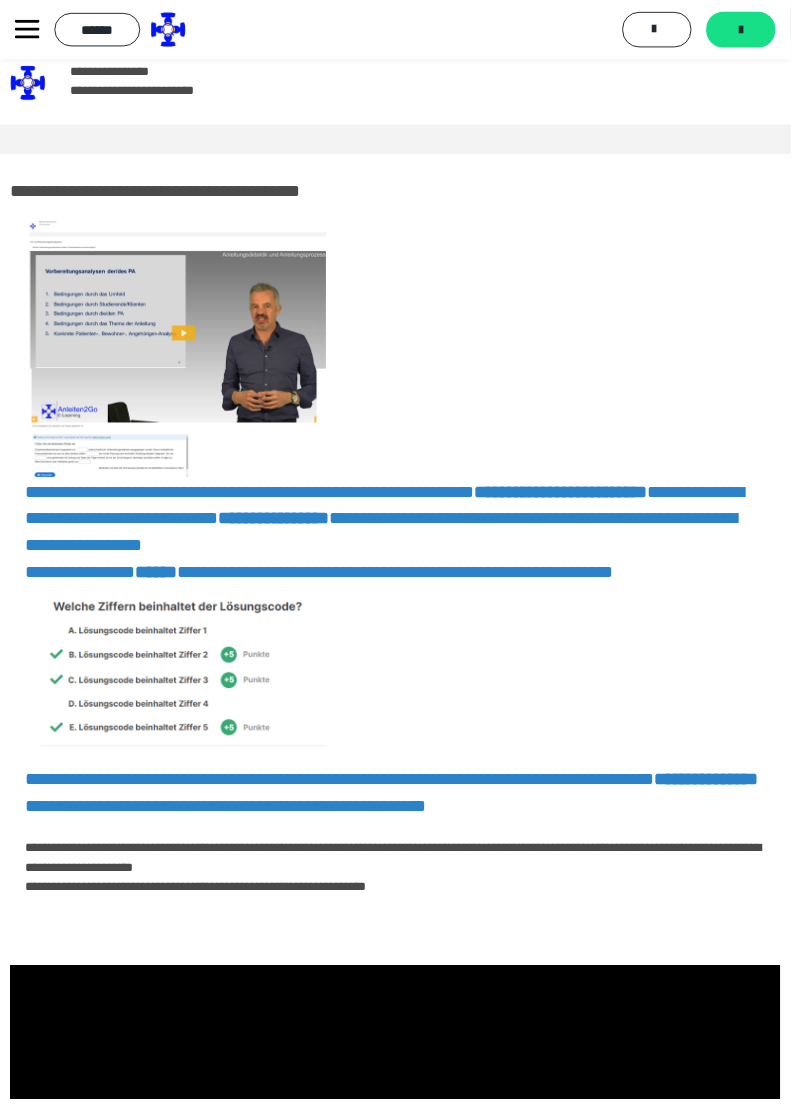 scroll, scrollTop: 0, scrollLeft: 0, axis: both 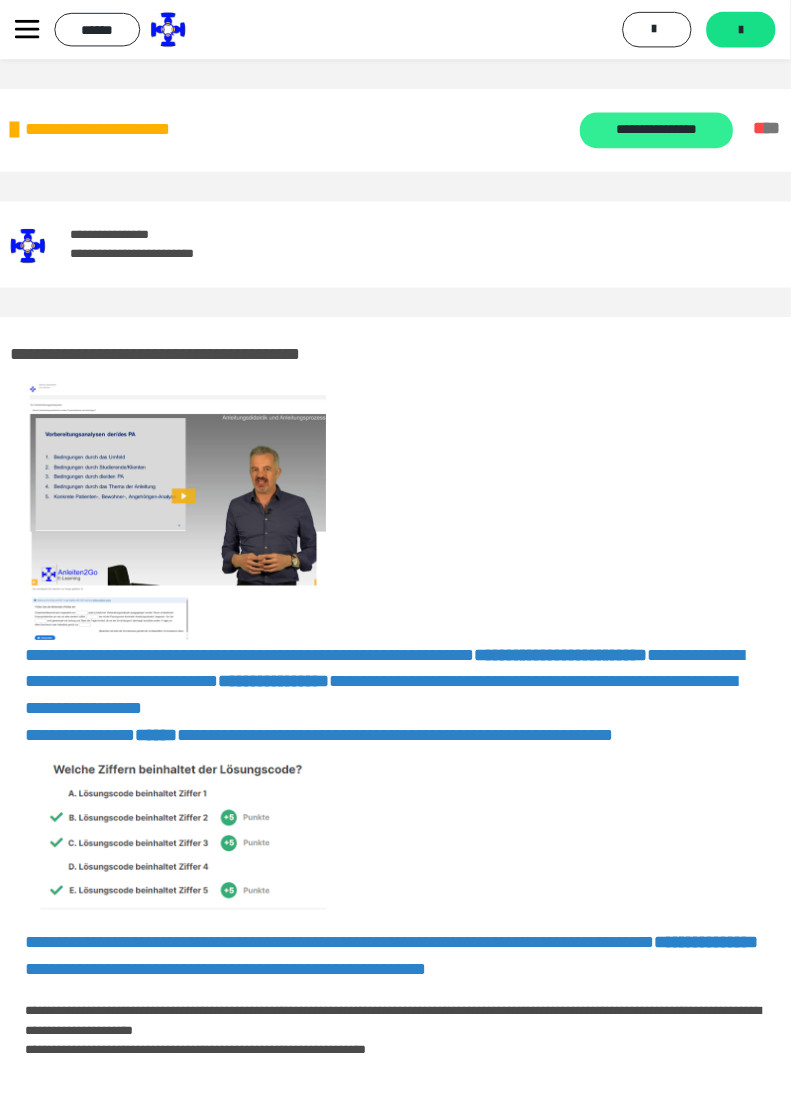 click on "**********" at bounding box center [664, 132] 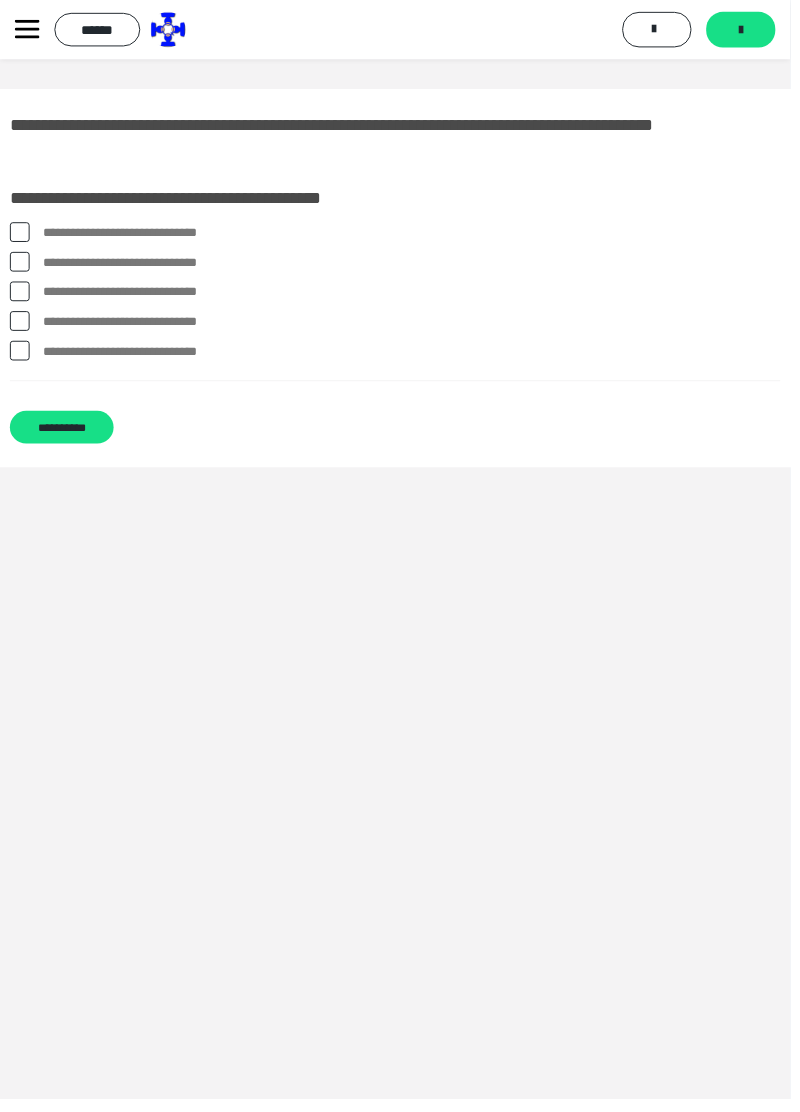 click at bounding box center (20, 235) 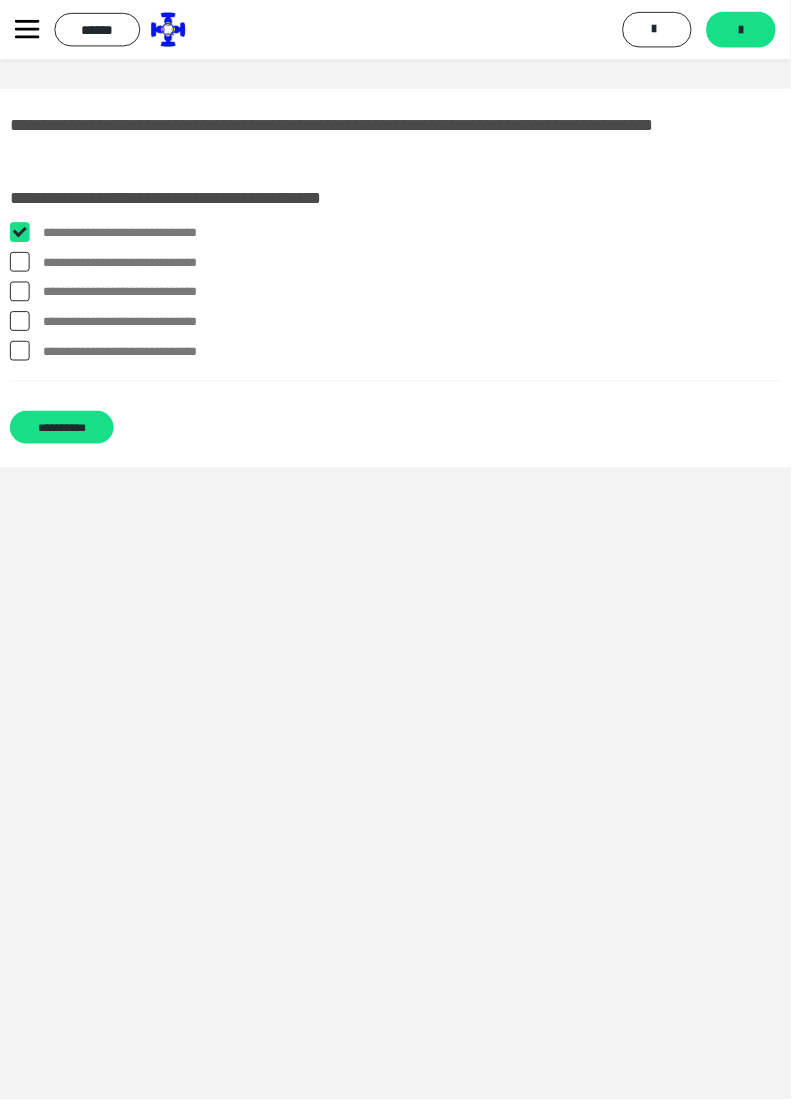 checkbox on "****" 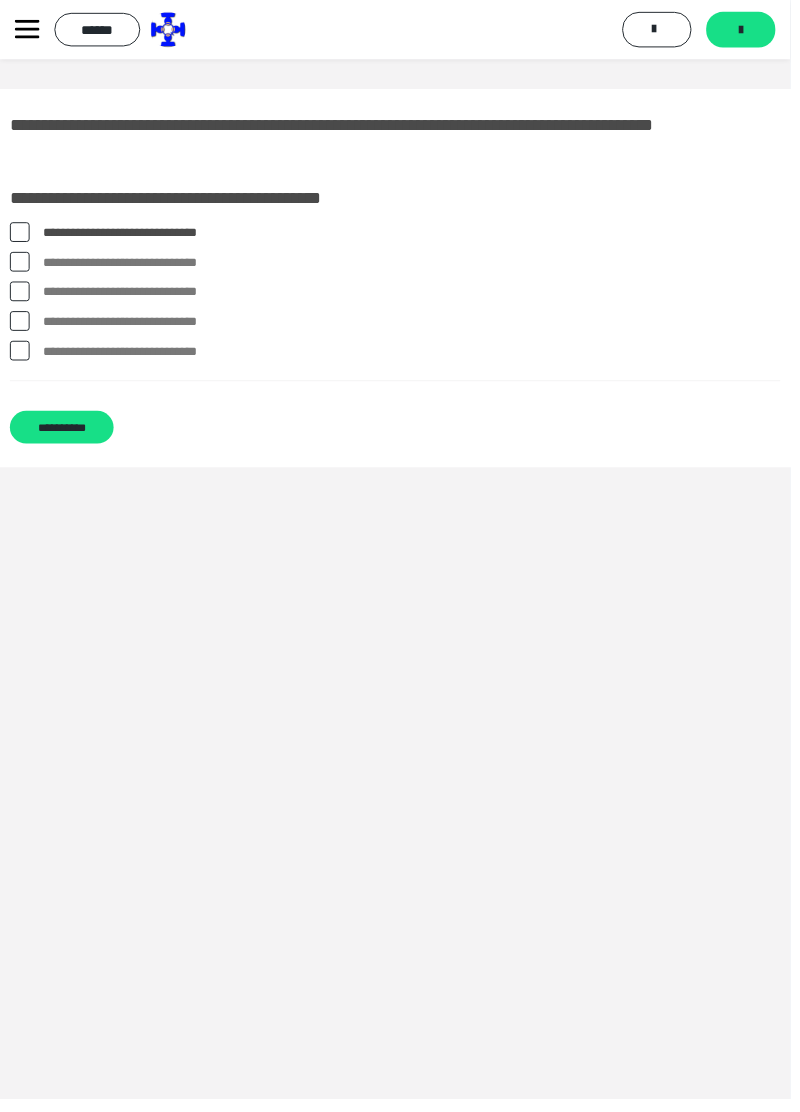 click at bounding box center (20, 355) 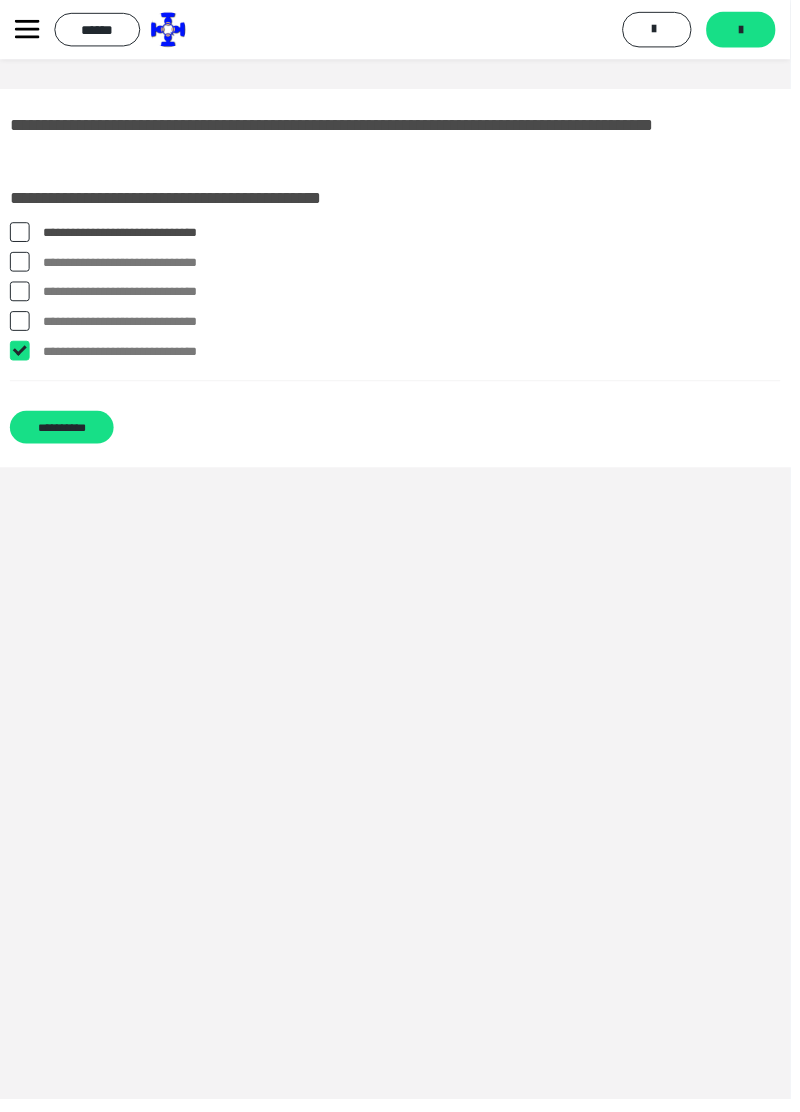 checkbox on "****" 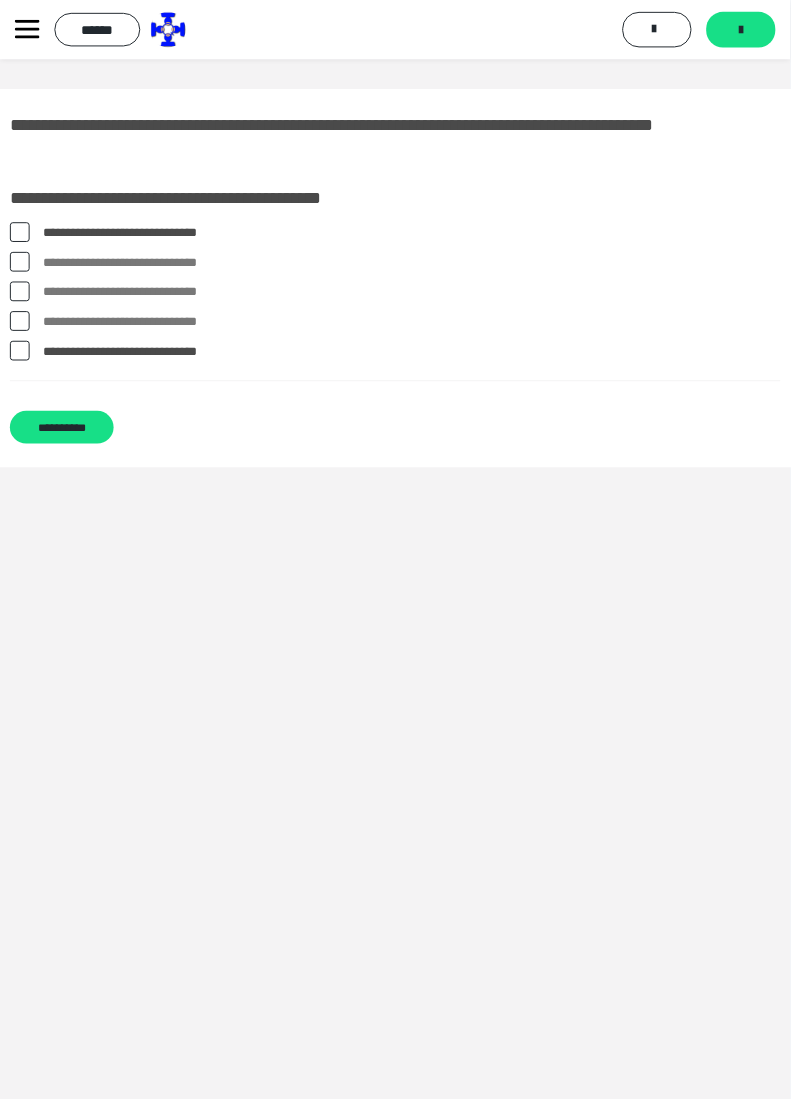 click at bounding box center [20, 295] 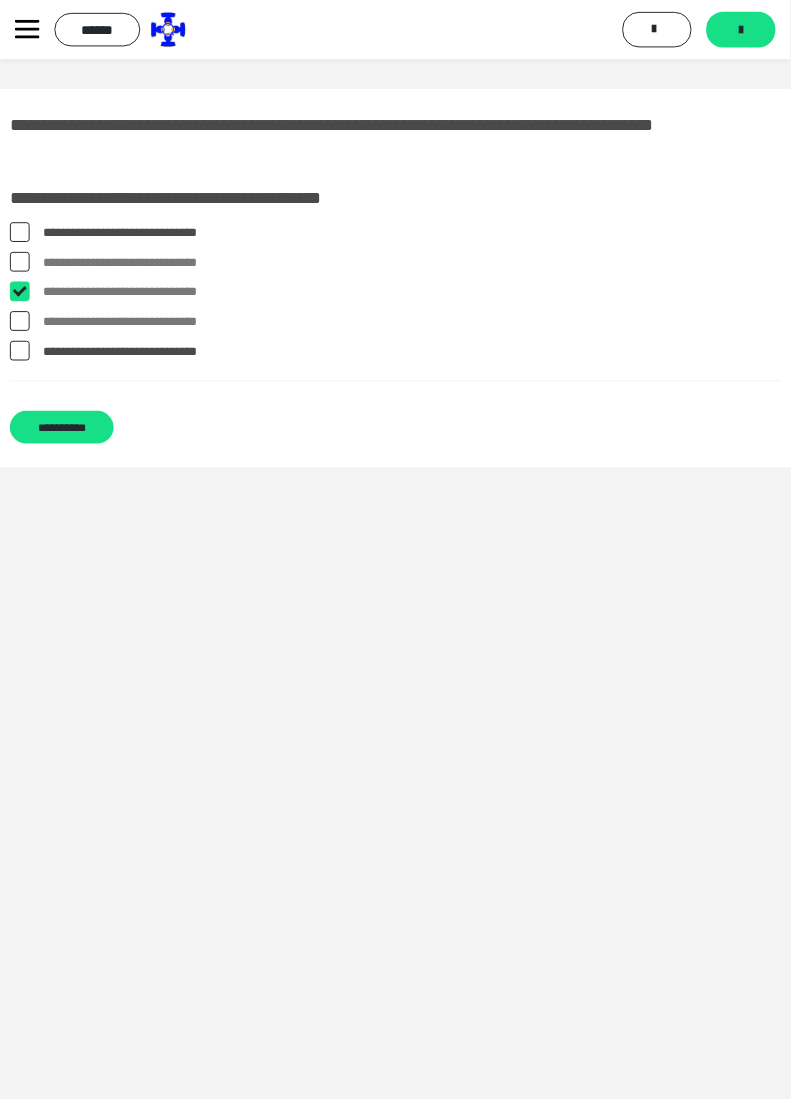 checkbox on "****" 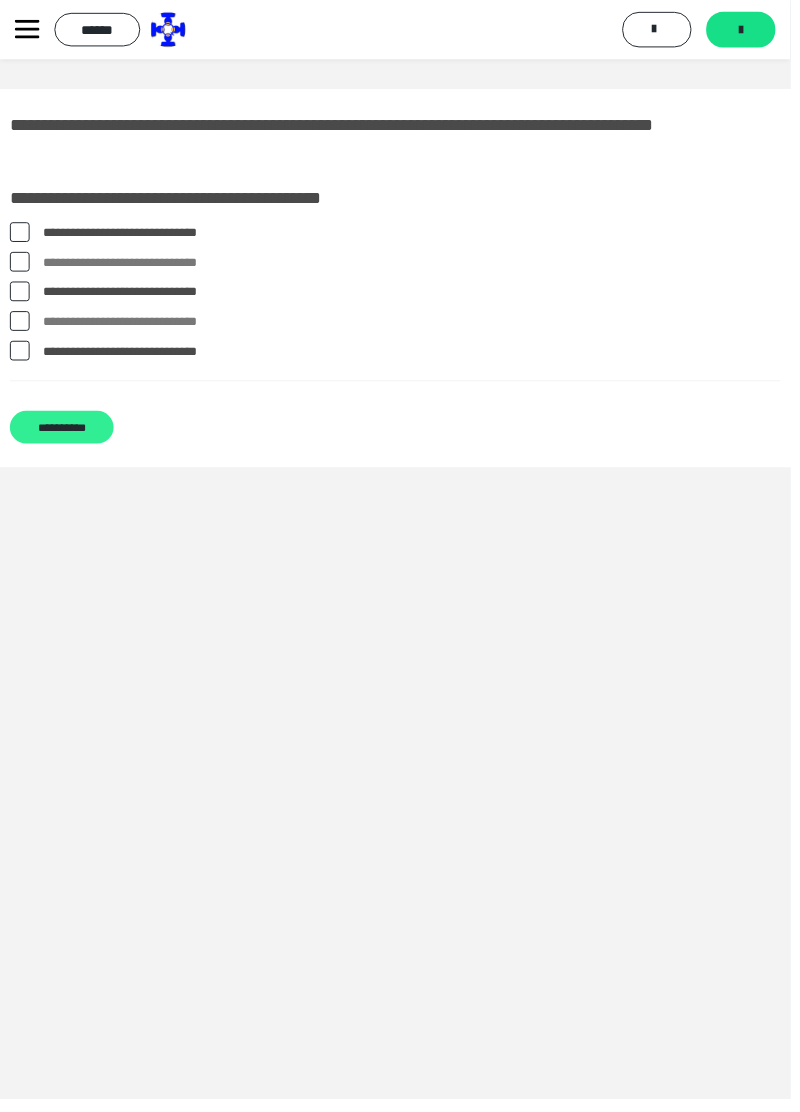 click on "**********" at bounding box center [62, 432] 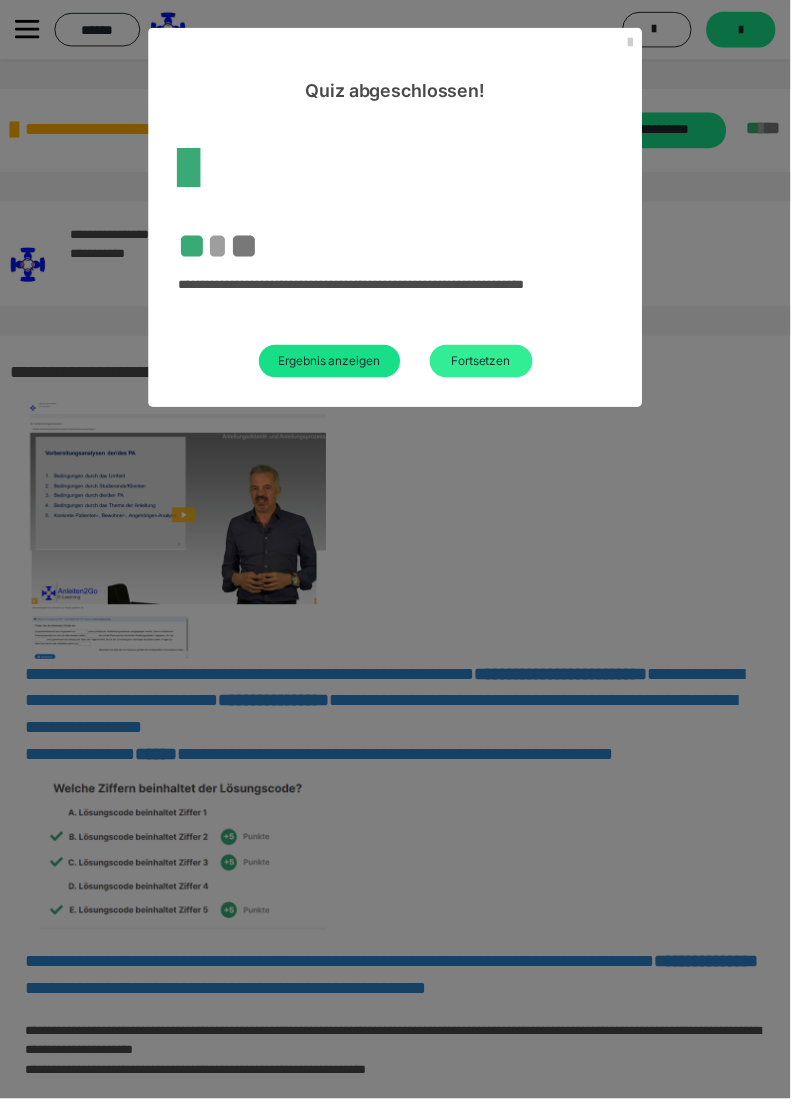 click on "Fortsetzen" at bounding box center (487, 365) 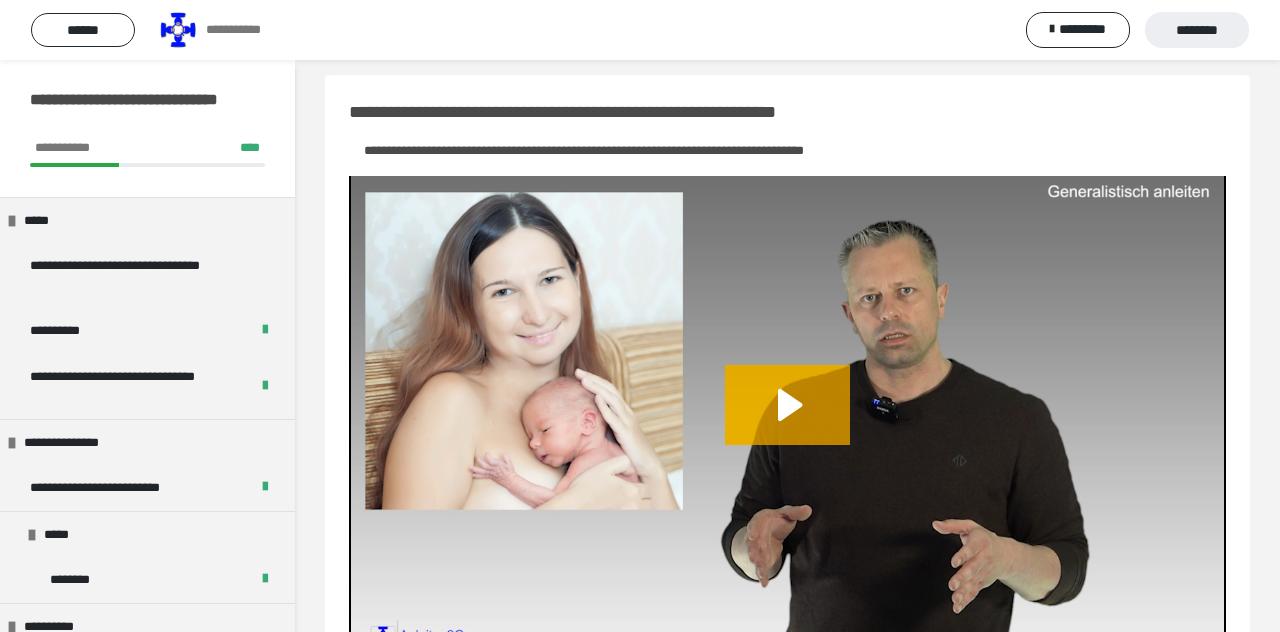 scroll, scrollTop: 0, scrollLeft: 0, axis: both 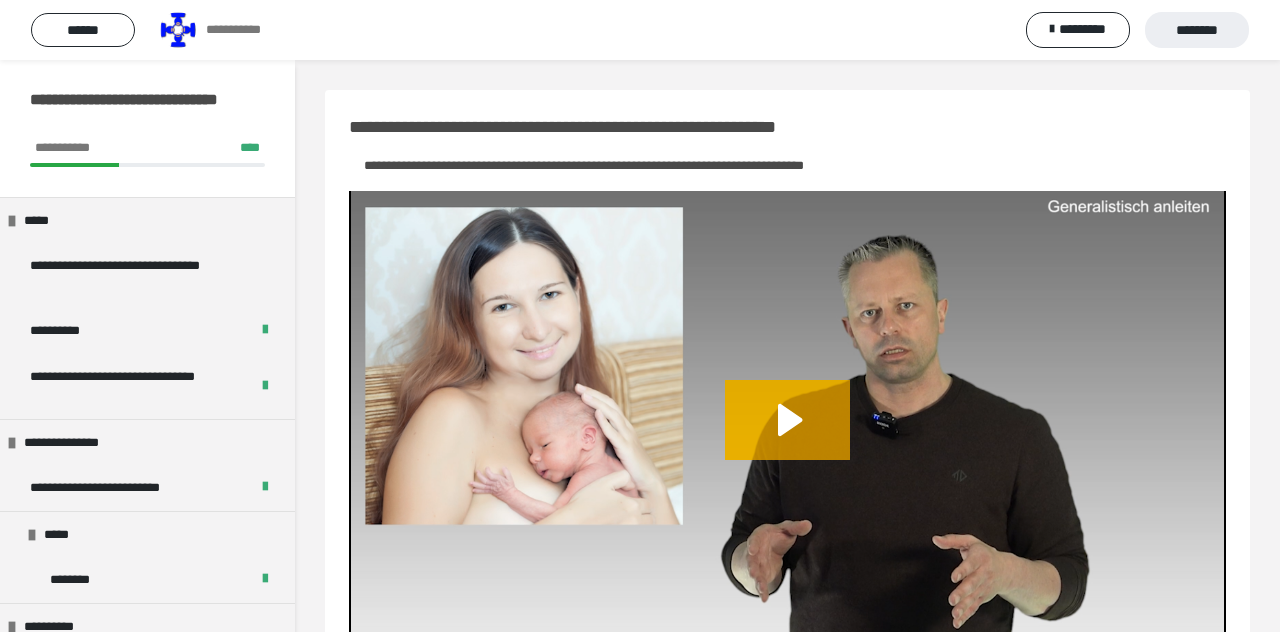 click 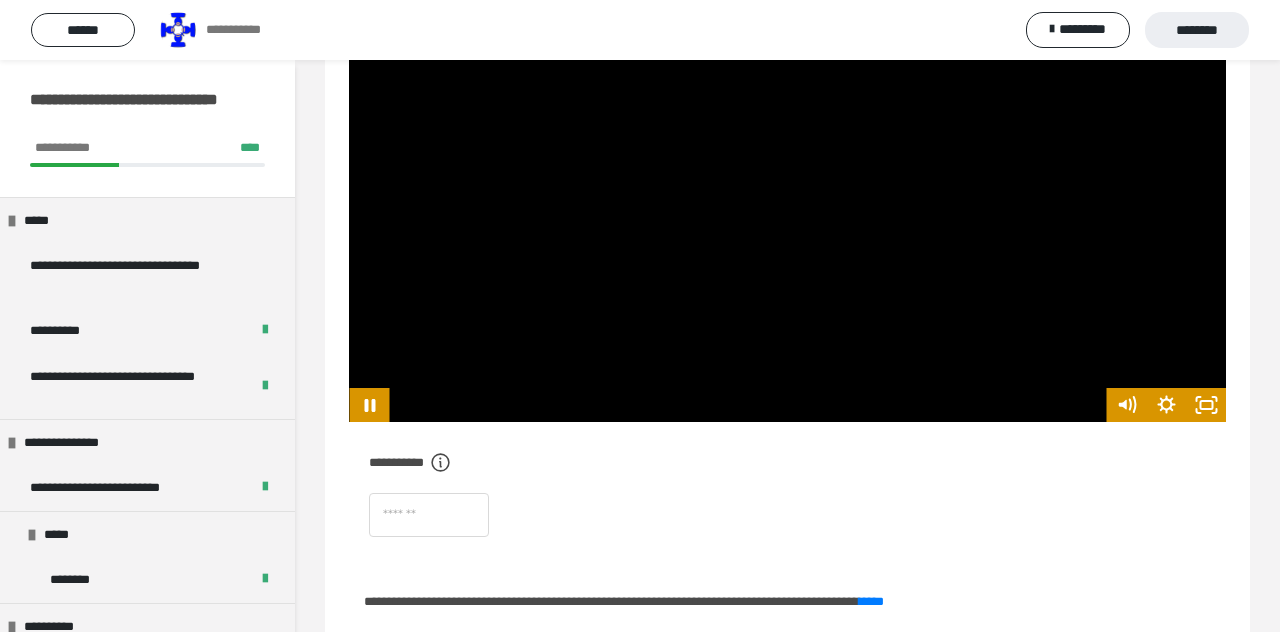 scroll, scrollTop: 262, scrollLeft: 0, axis: vertical 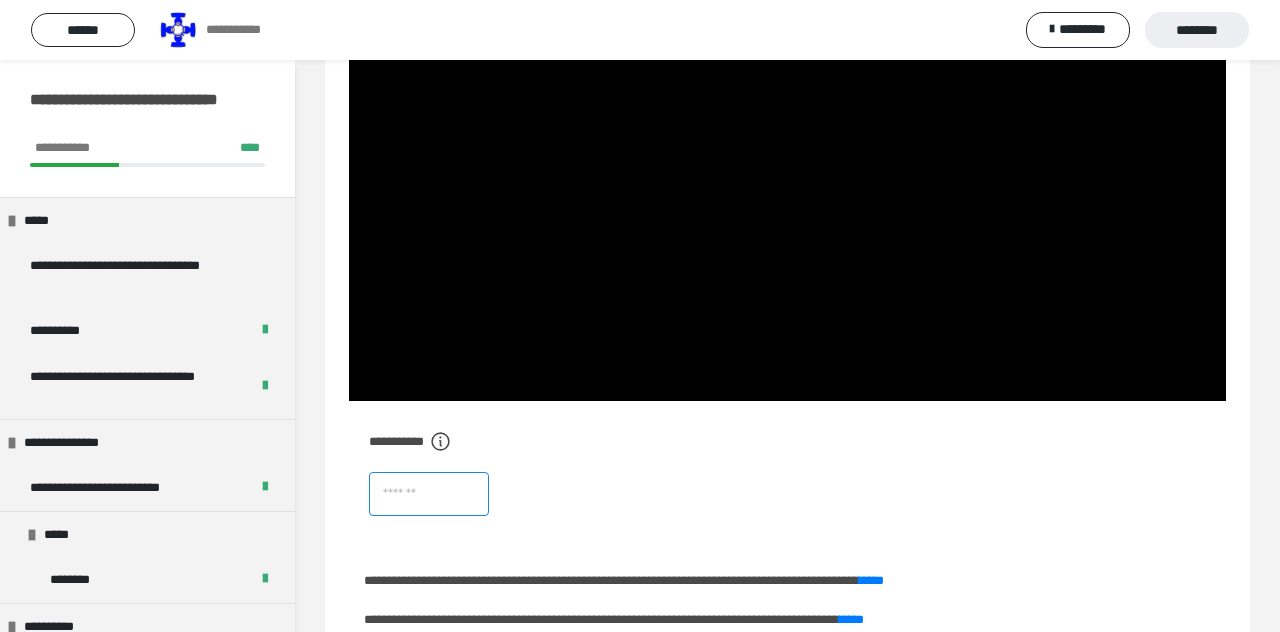 click at bounding box center [429, 494] 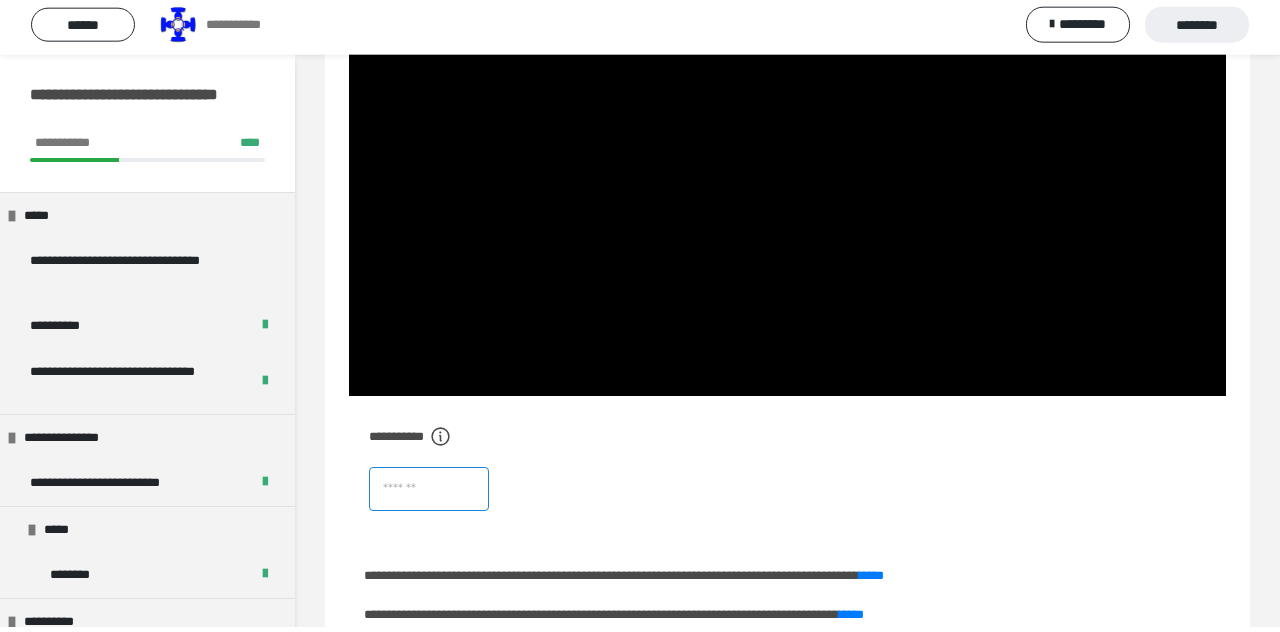 scroll, scrollTop: 310, scrollLeft: 0, axis: vertical 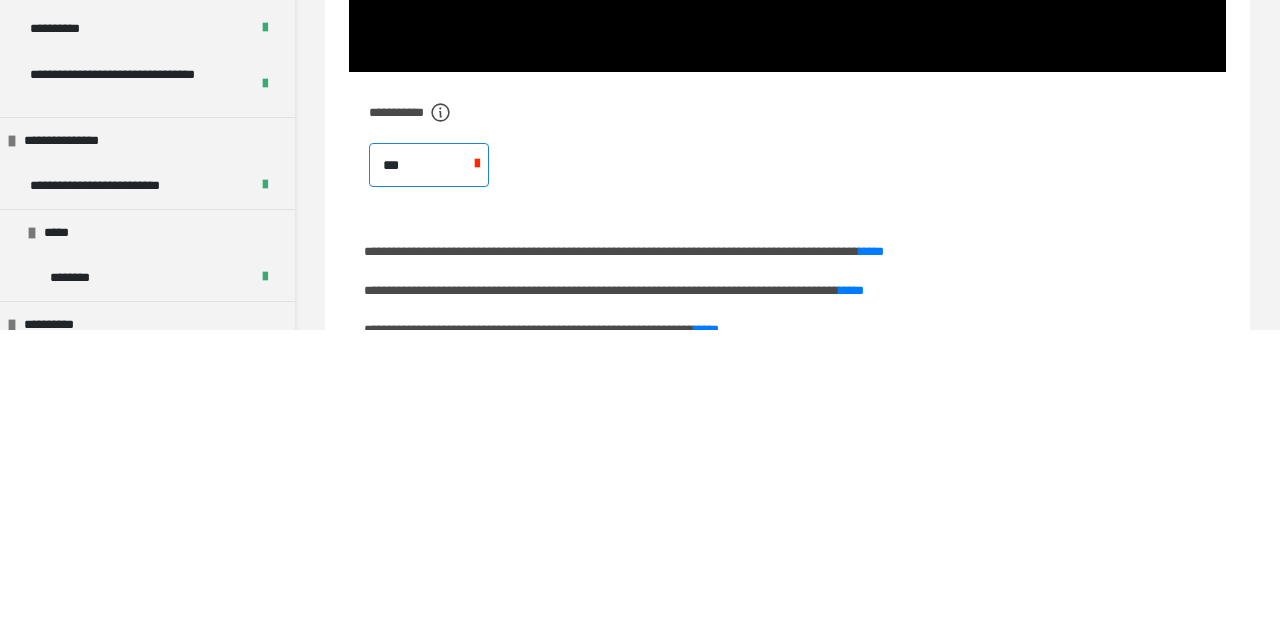 type on "****" 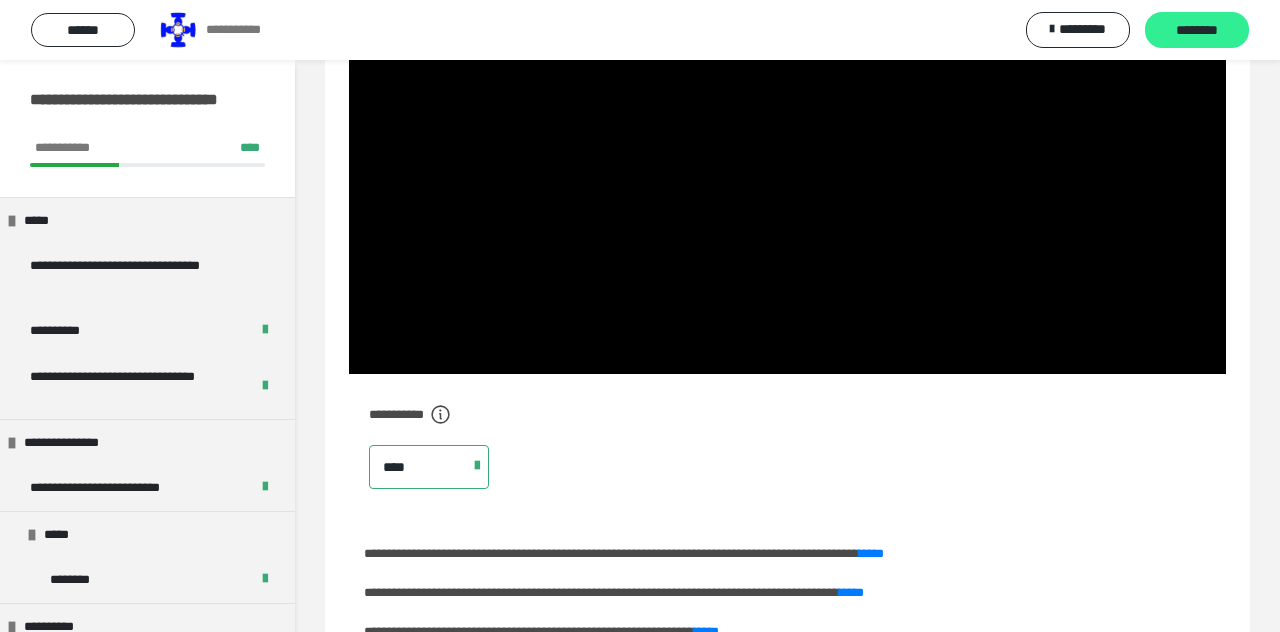 click on "********" at bounding box center (1197, 30) 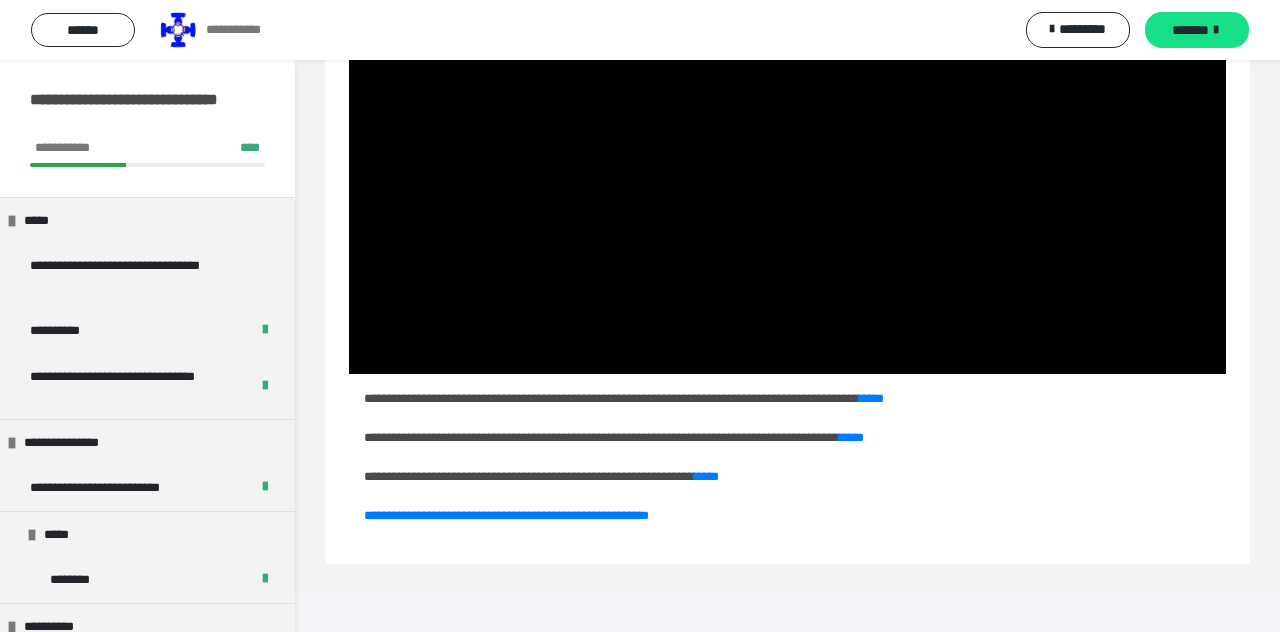 scroll, scrollTop: 272, scrollLeft: 0, axis: vertical 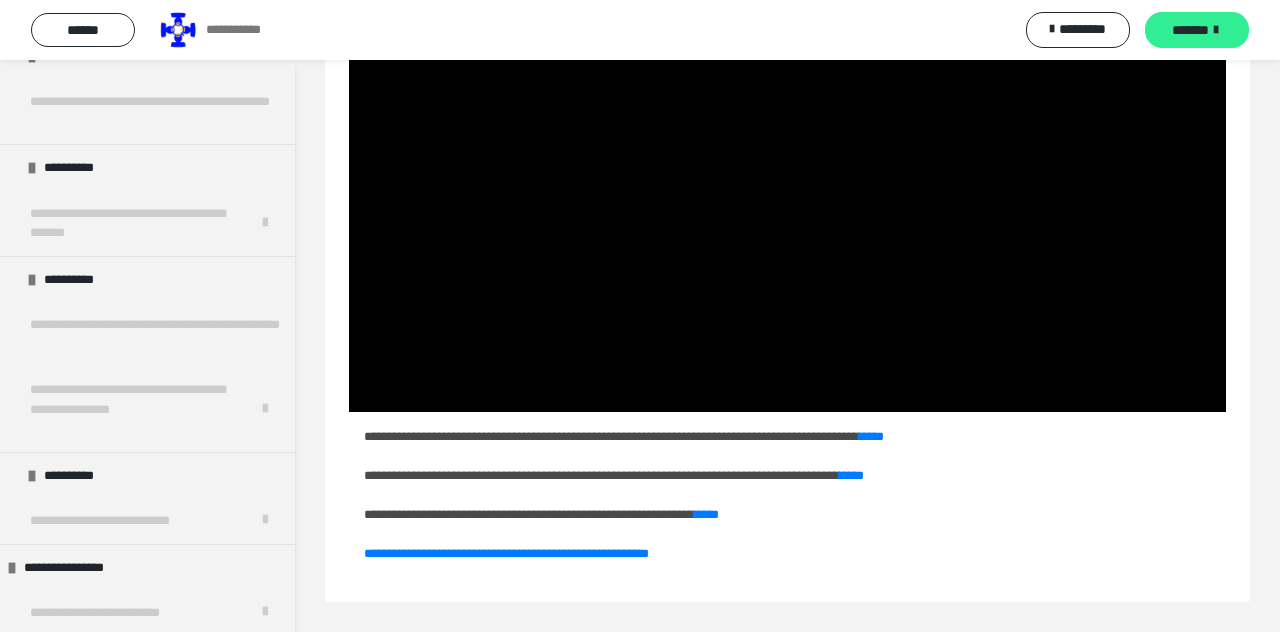 click on "*******" at bounding box center (1190, 30) 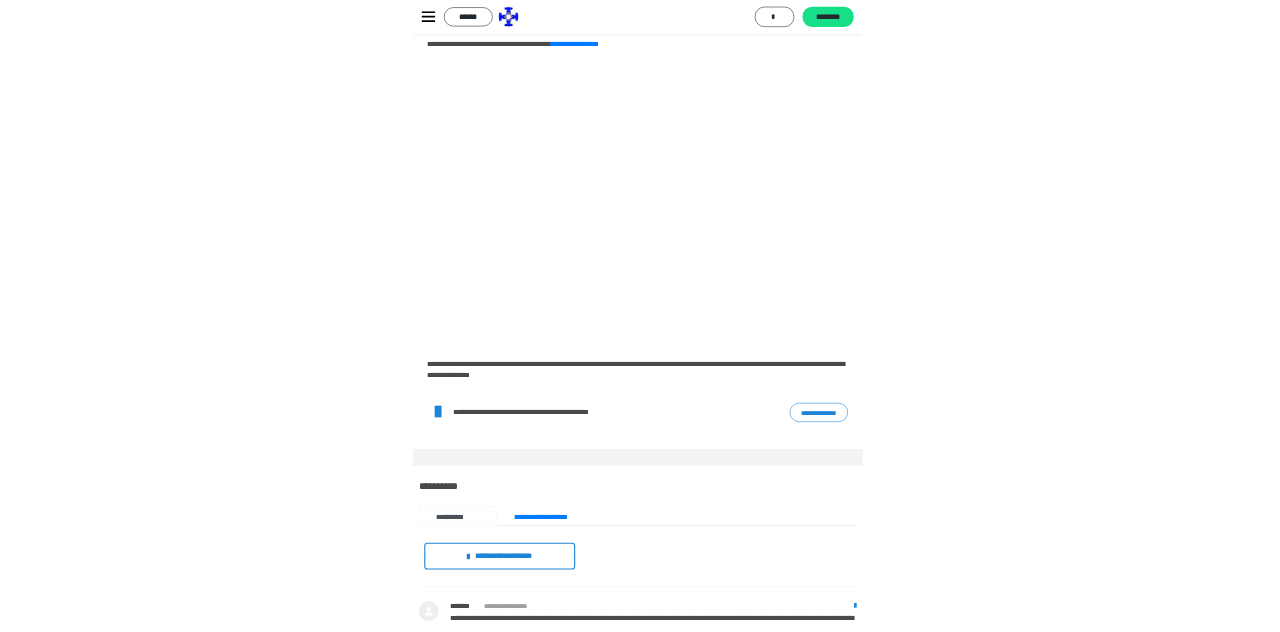 scroll, scrollTop: 87, scrollLeft: 0, axis: vertical 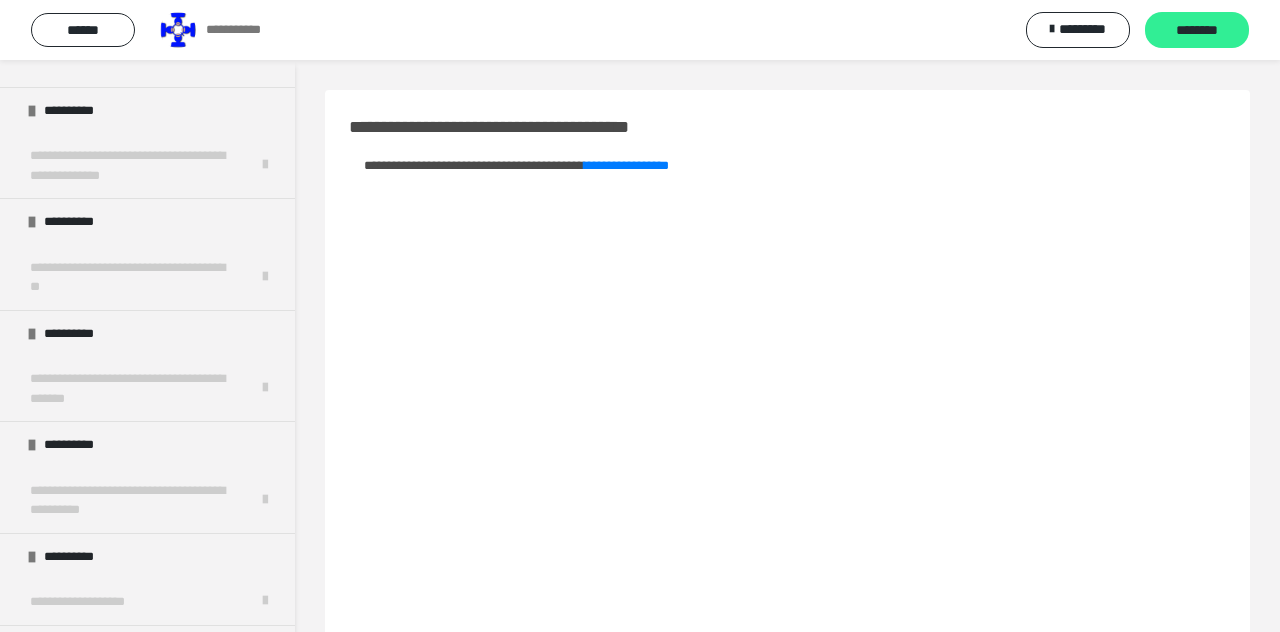 click on "********" at bounding box center (1197, 31) 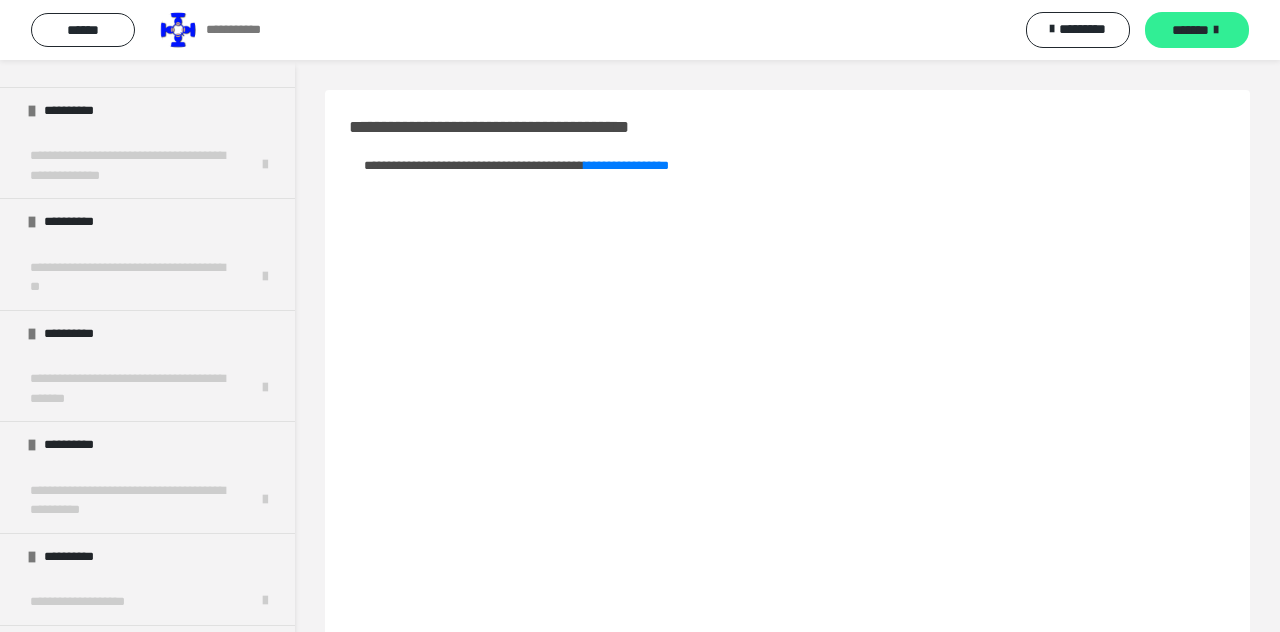 click on "*******" at bounding box center [1197, 30] 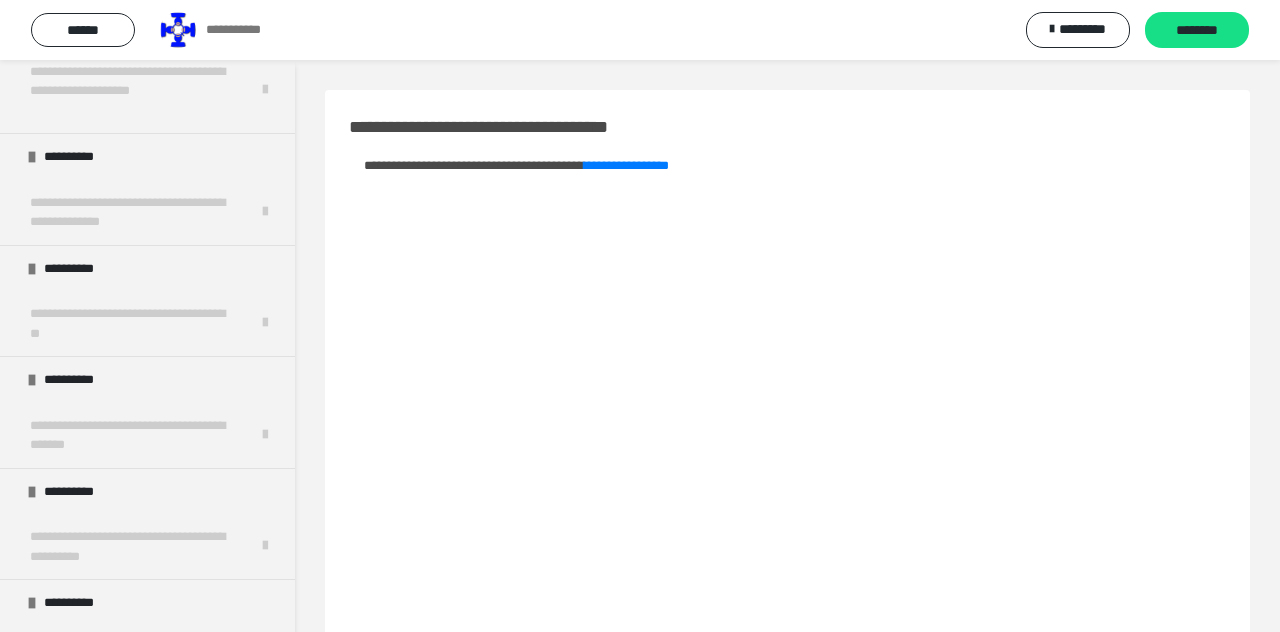 scroll, scrollTop: 2541, scrollLeft: 0, axis: vertical 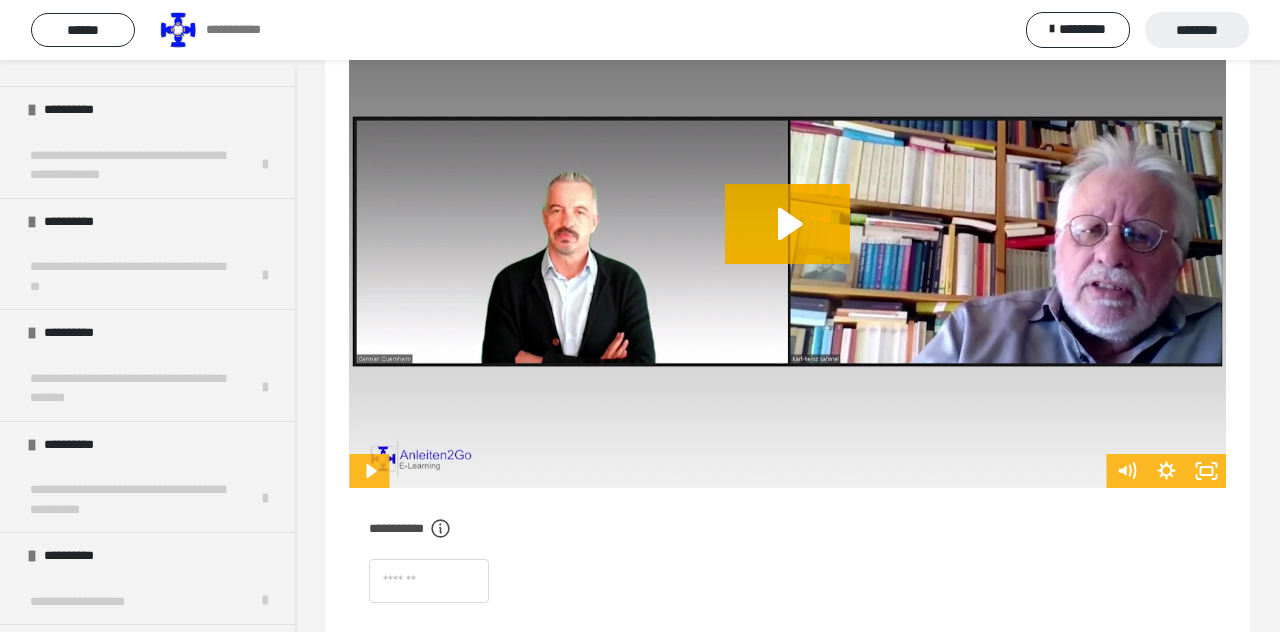 click 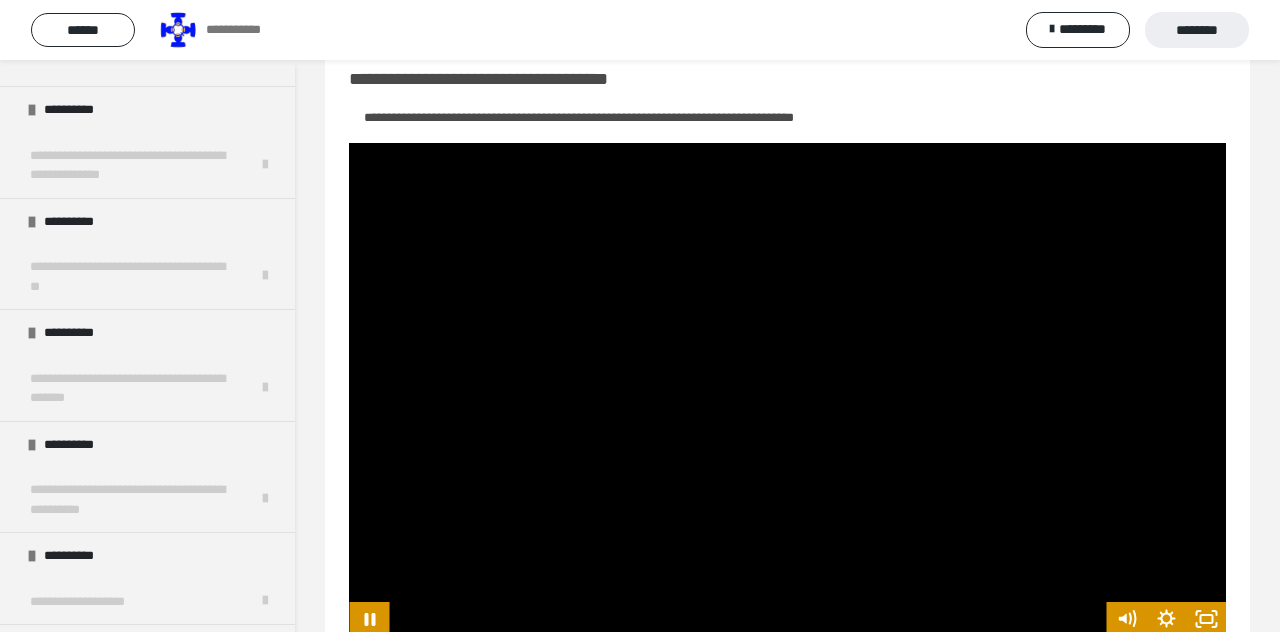 scroll, scrollTop: 4, scrollLeft: 0, axis: vertical 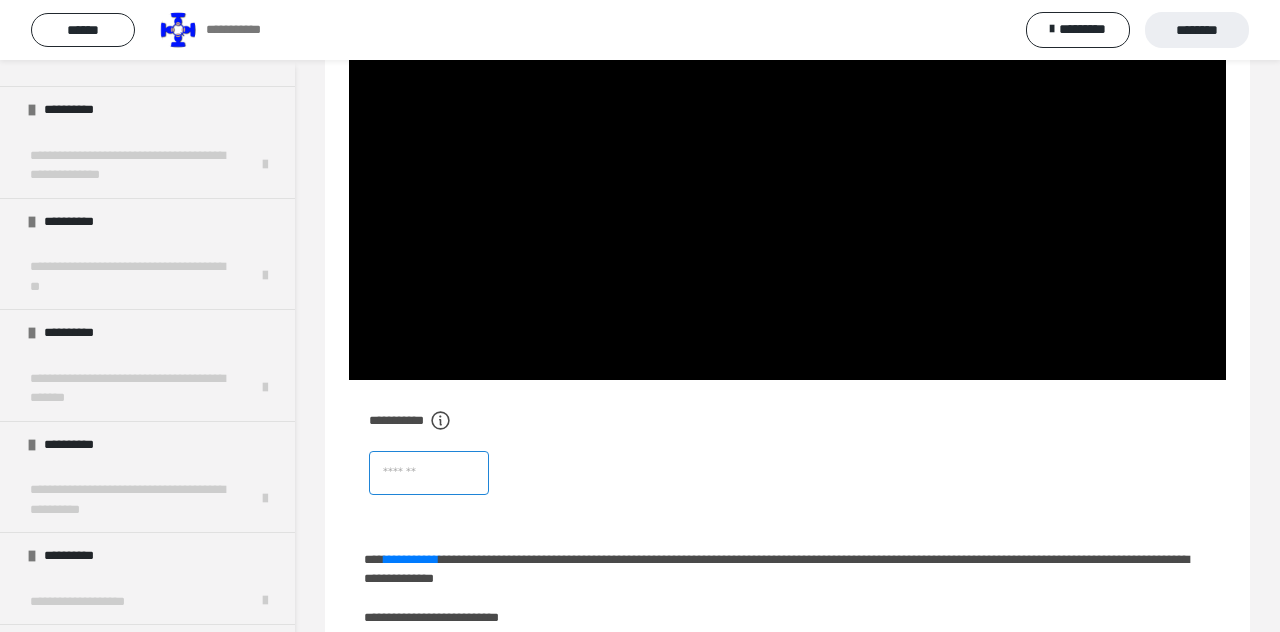 click at bounding box center (429, 473) 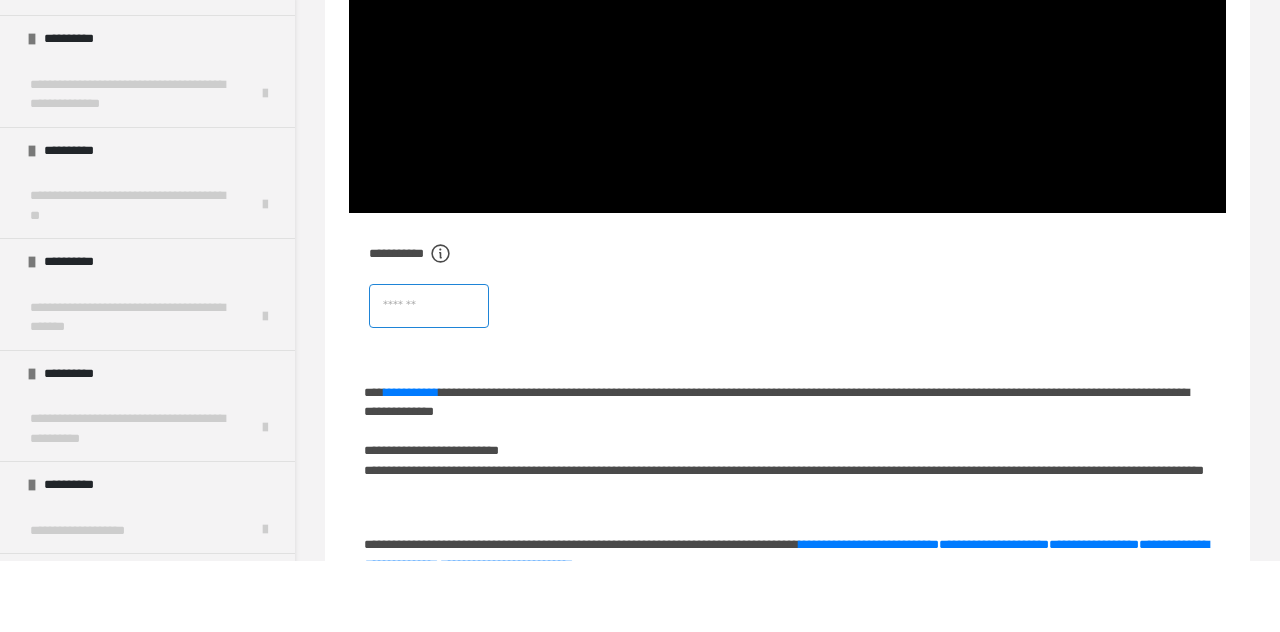scroll, scrollTop: 400, scrollLeft: 0, axis: vertical 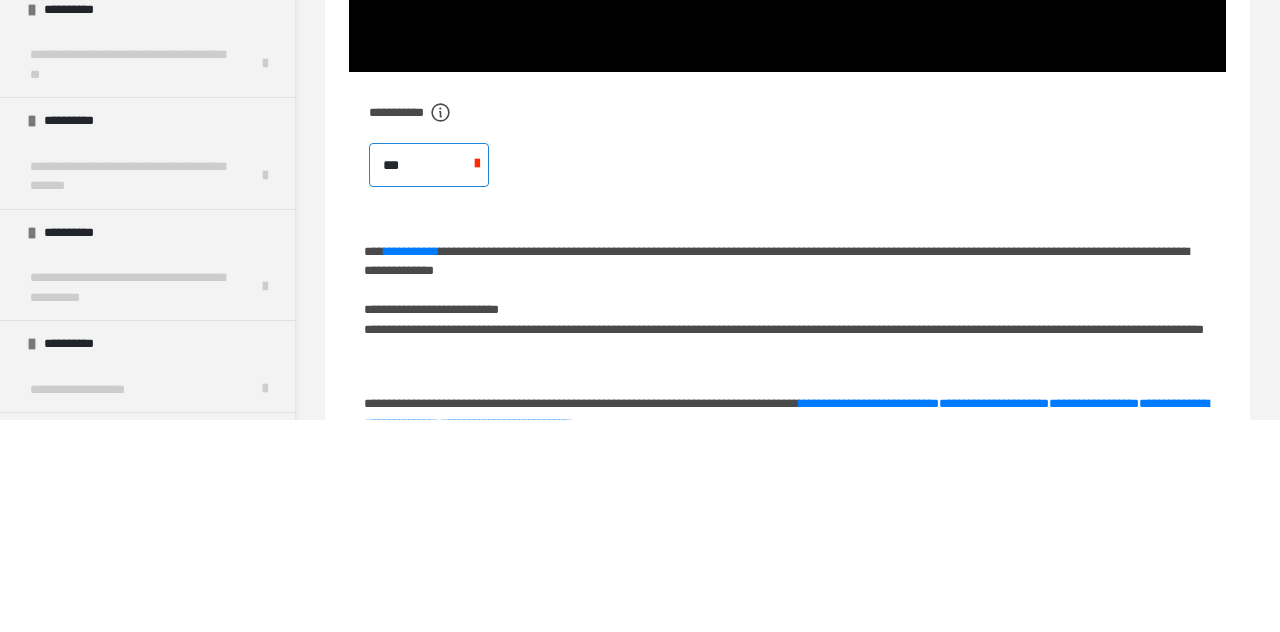 type on "****" 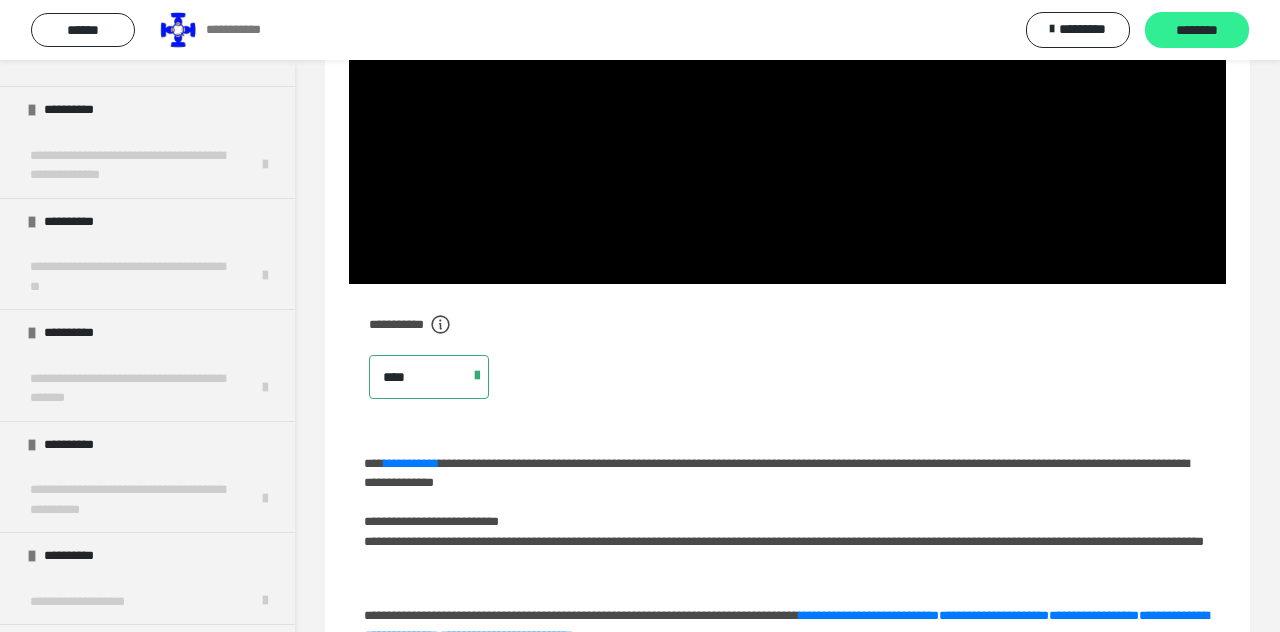 click on "********" at bounding box center [1197, 31] 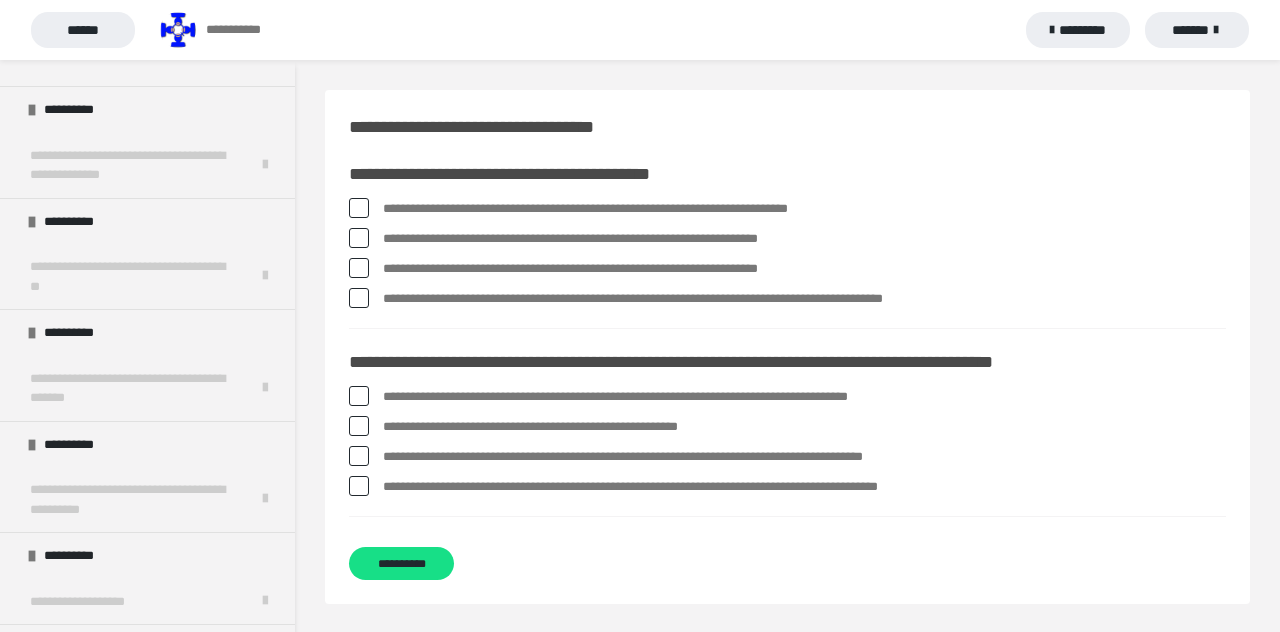 scroll, scrollTop: 6, scrollLeft: 0, axis: vertical 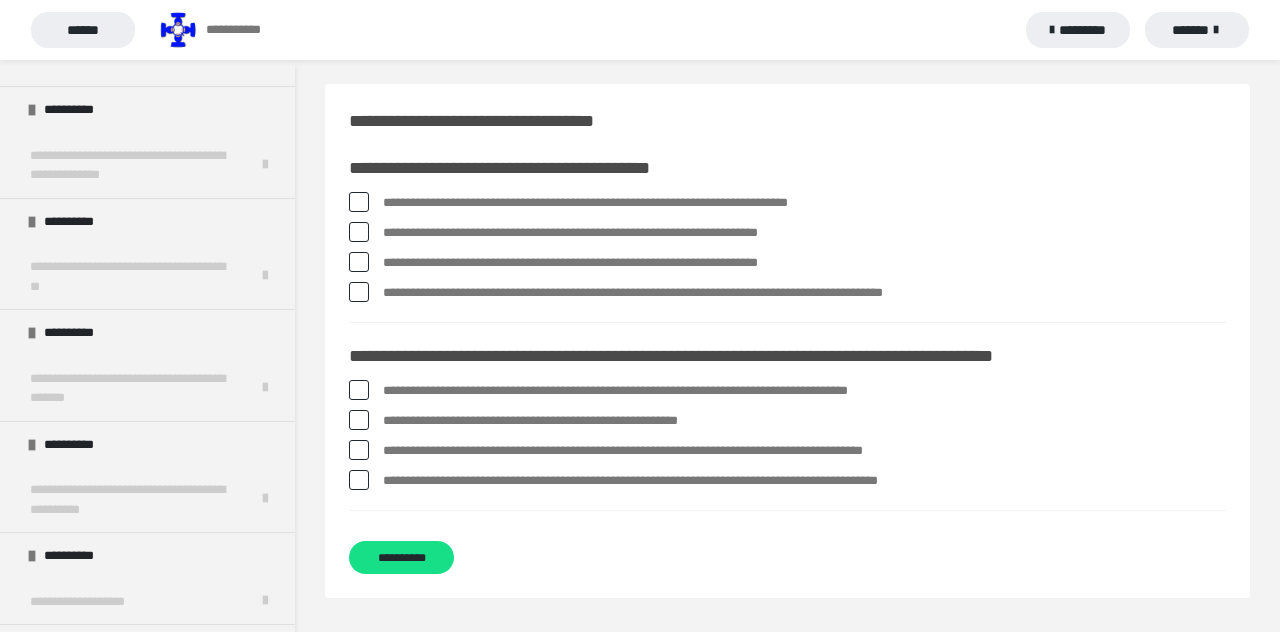 click on "**********" at bounding box center [787, 203] 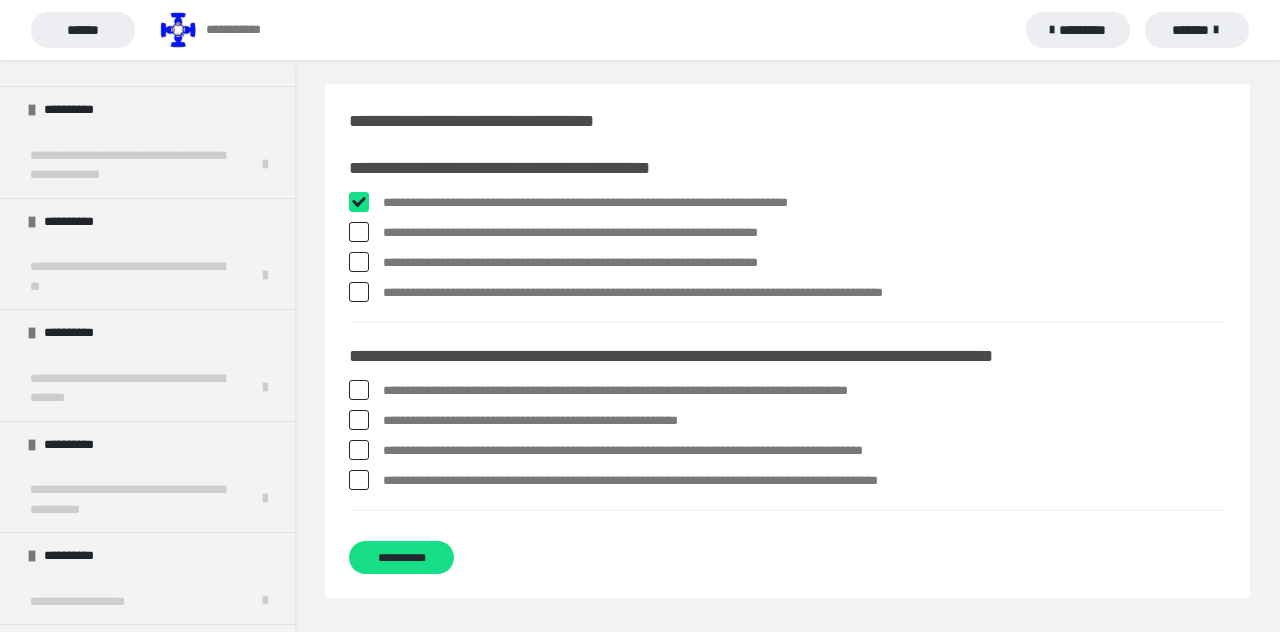 checkbox on "****" 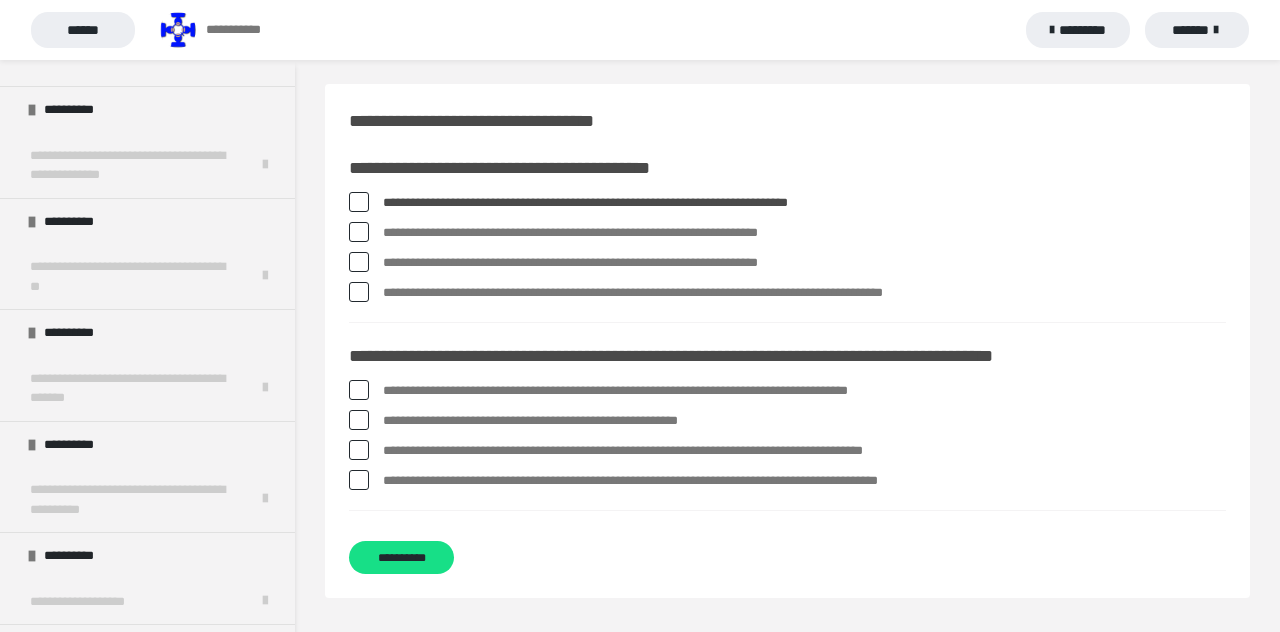 scroll, scrollTop: 6, scrollLeft: 0, axis: vertical 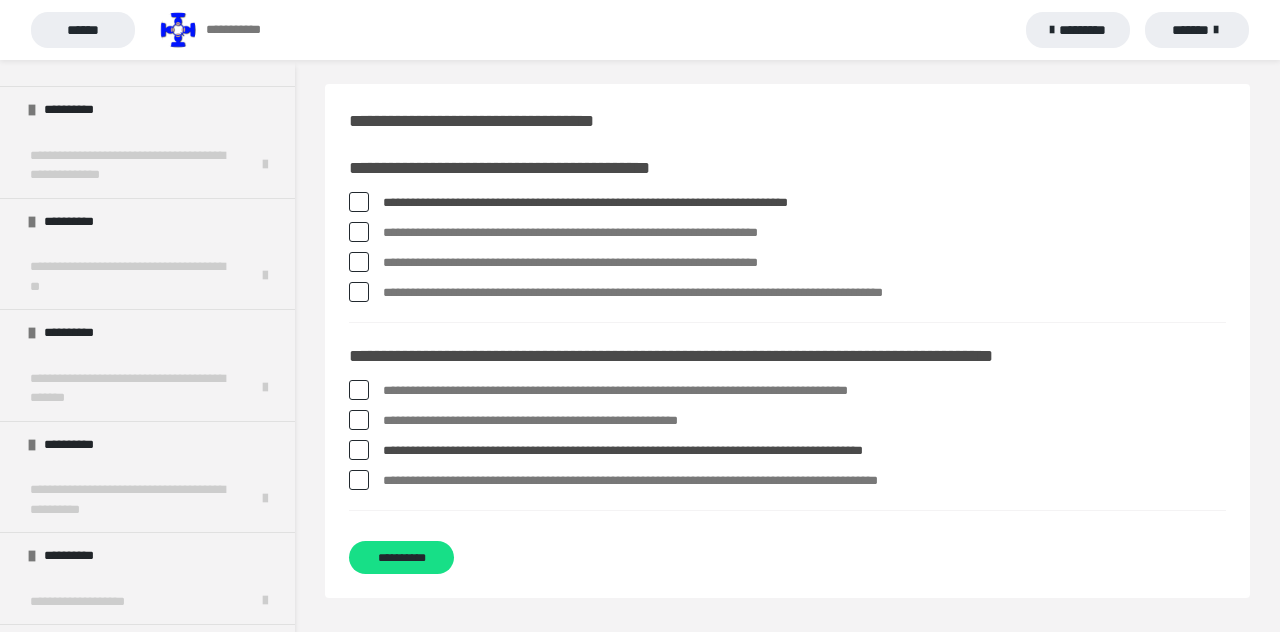 click at bounding box center (359, 450) 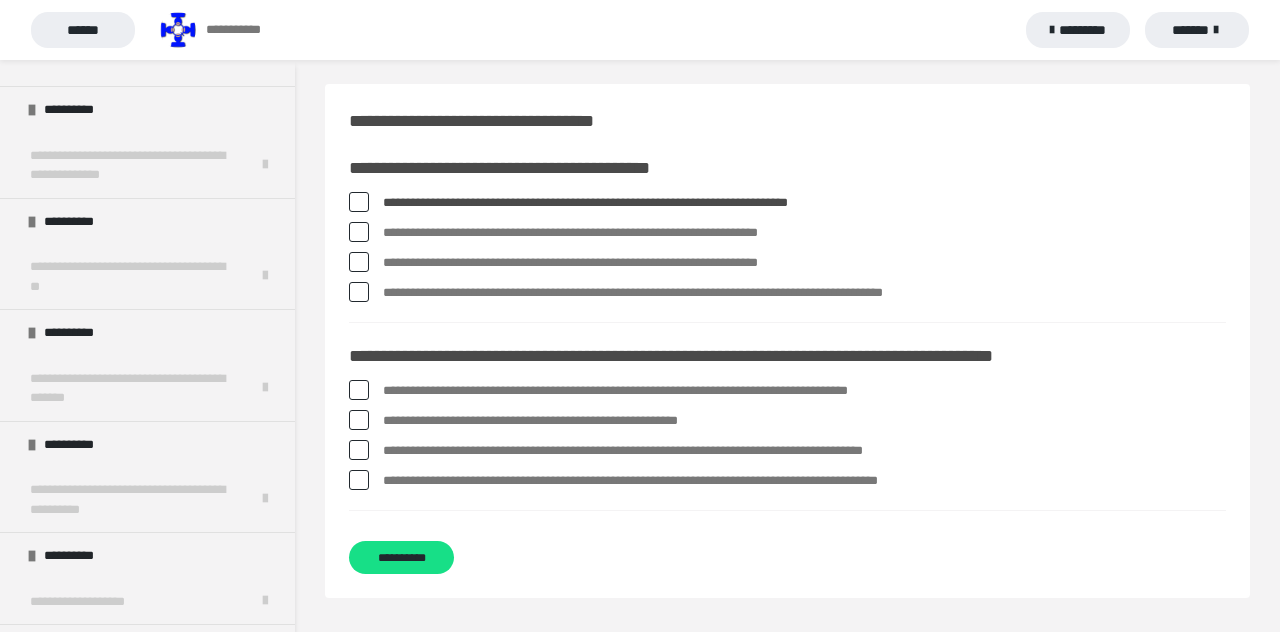 click at bounding box center (359, 450) 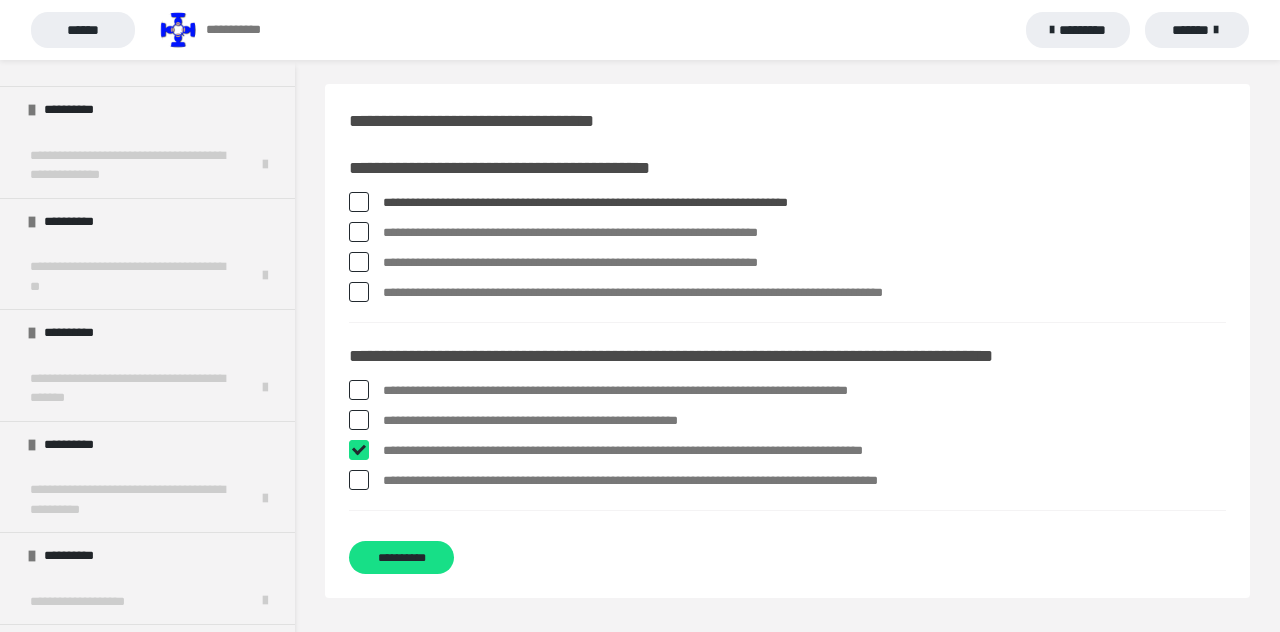 checkbox on "****" 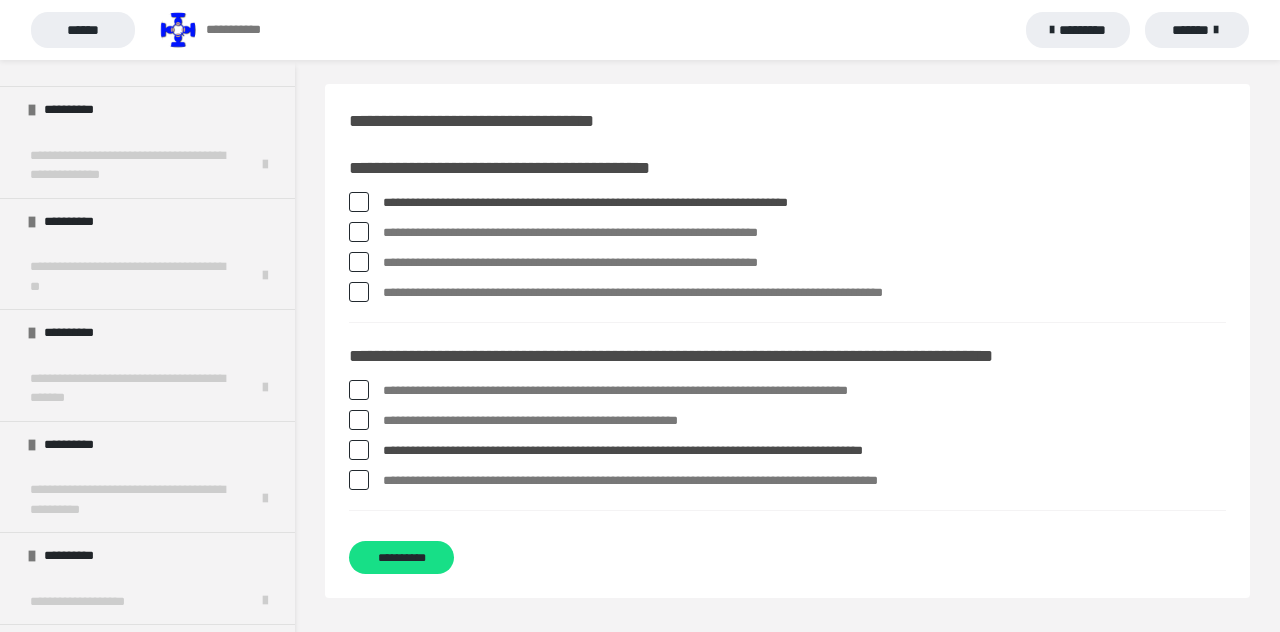 click at bounding box center [359, 390] 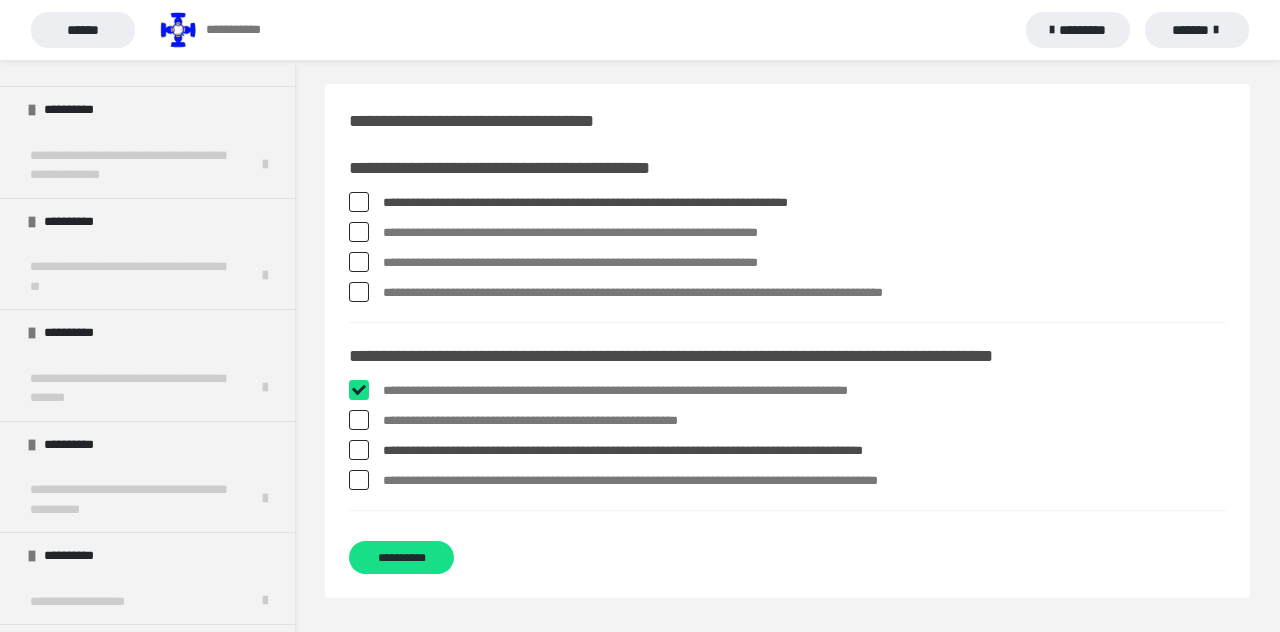 checkbox on "****" 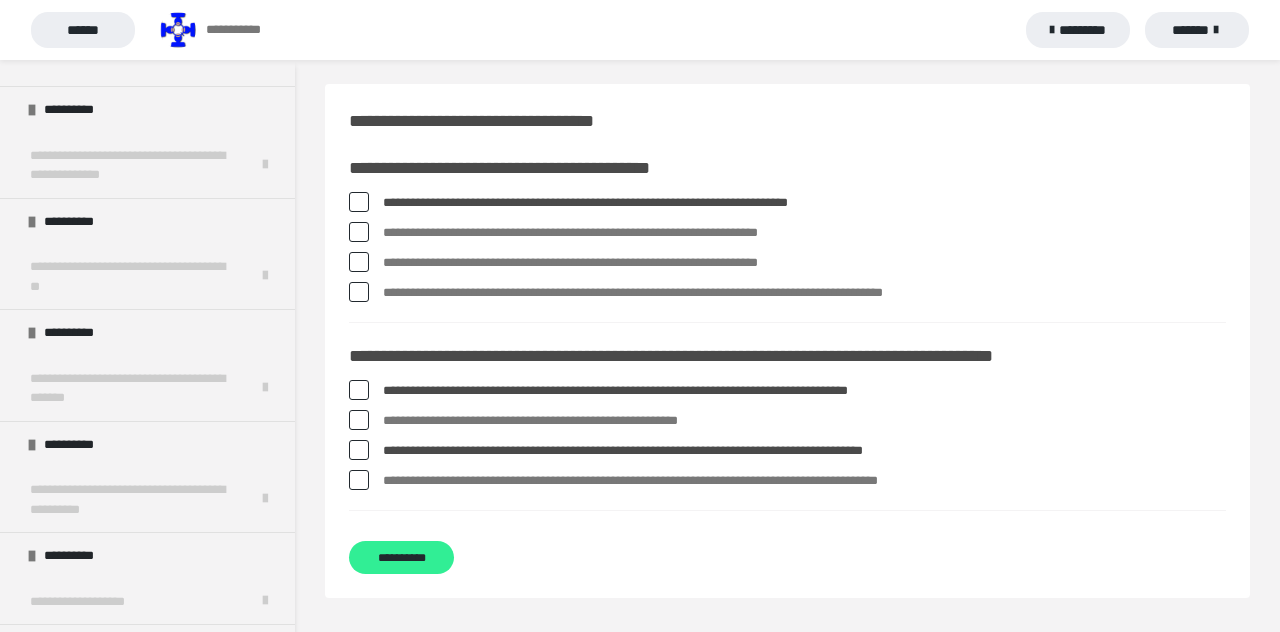 click on "**********" at bounding box center (401, 557) 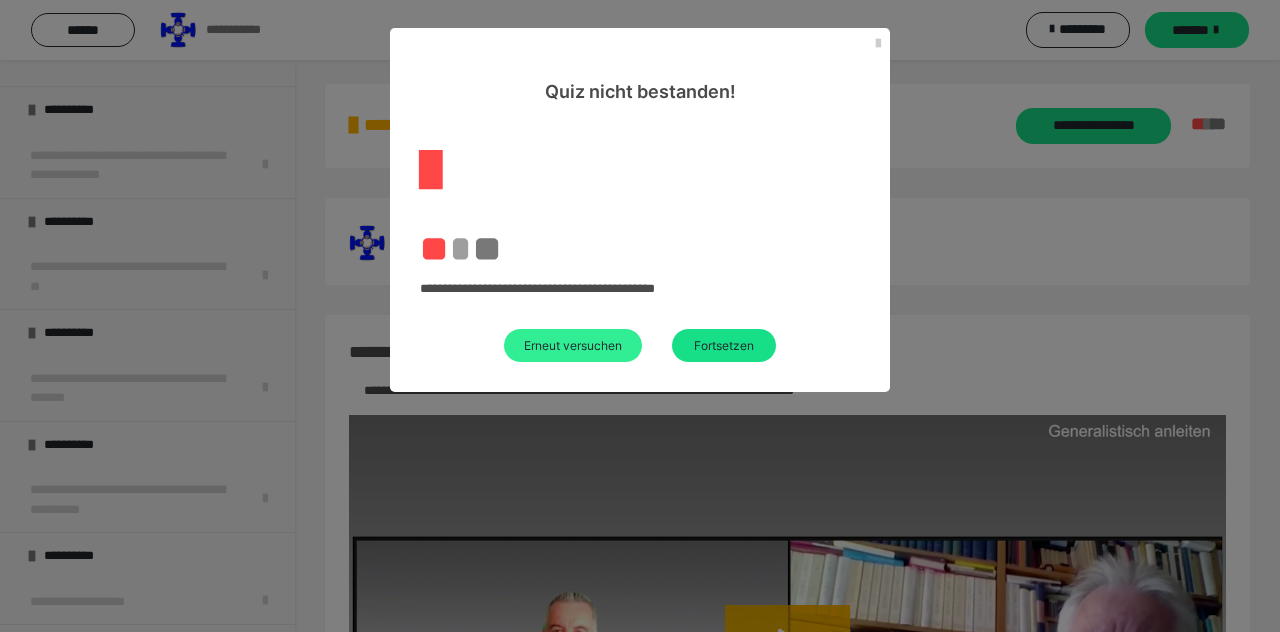 click on "Erneut versuchen" at bounding box center [573, 345] 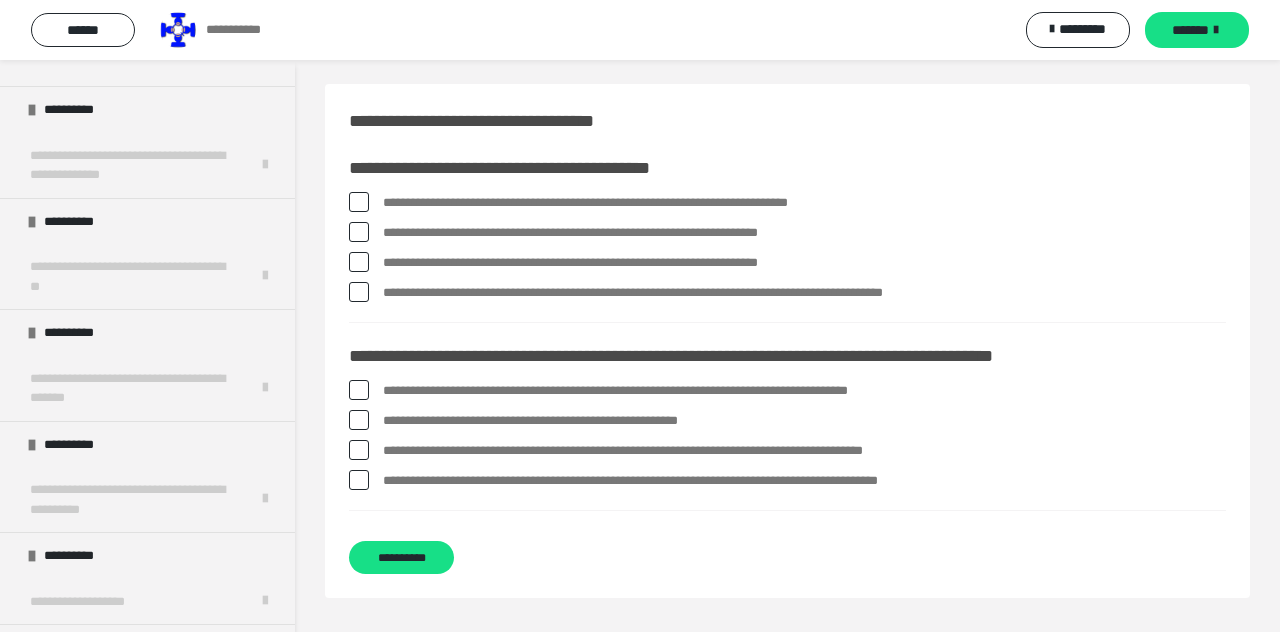click on "**********" at bounding box center [787, 203] 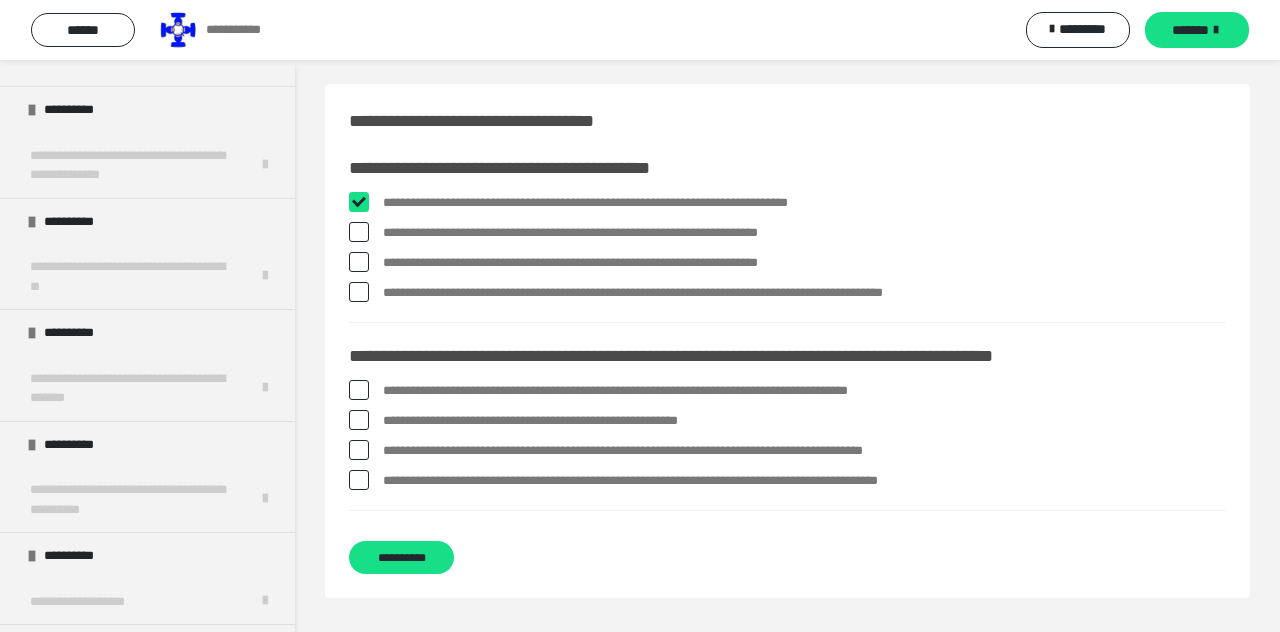 checkbox on "****" 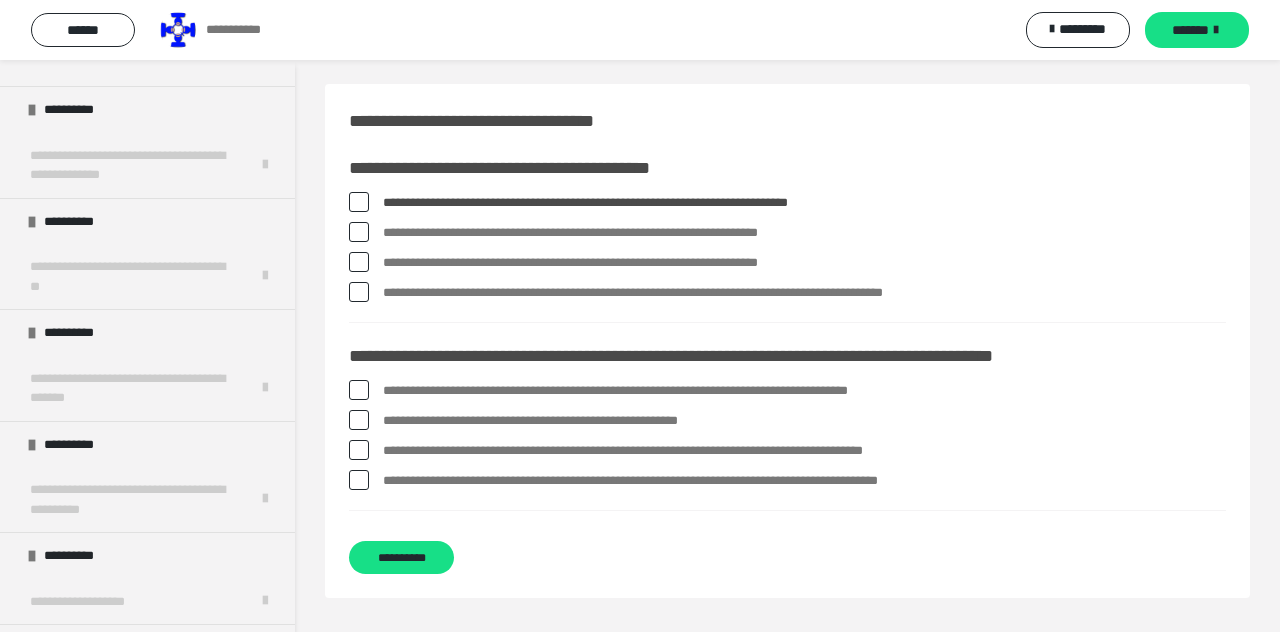 click on "**********" at bounding box center (787, 263) 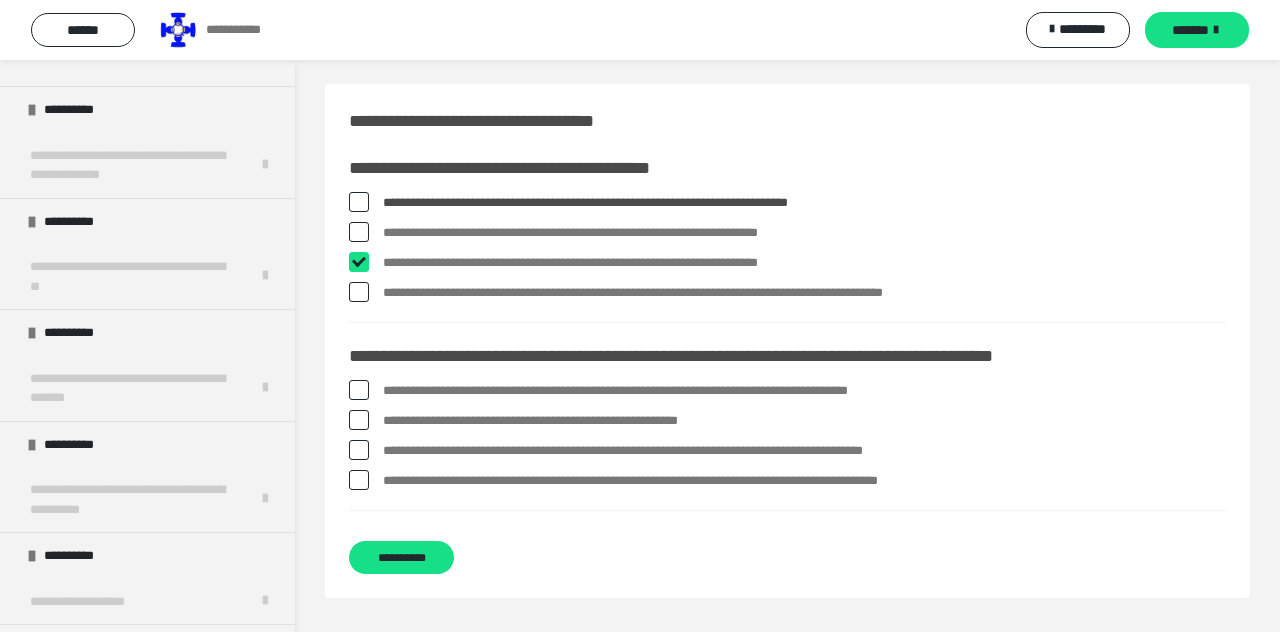 checkbox on "****" 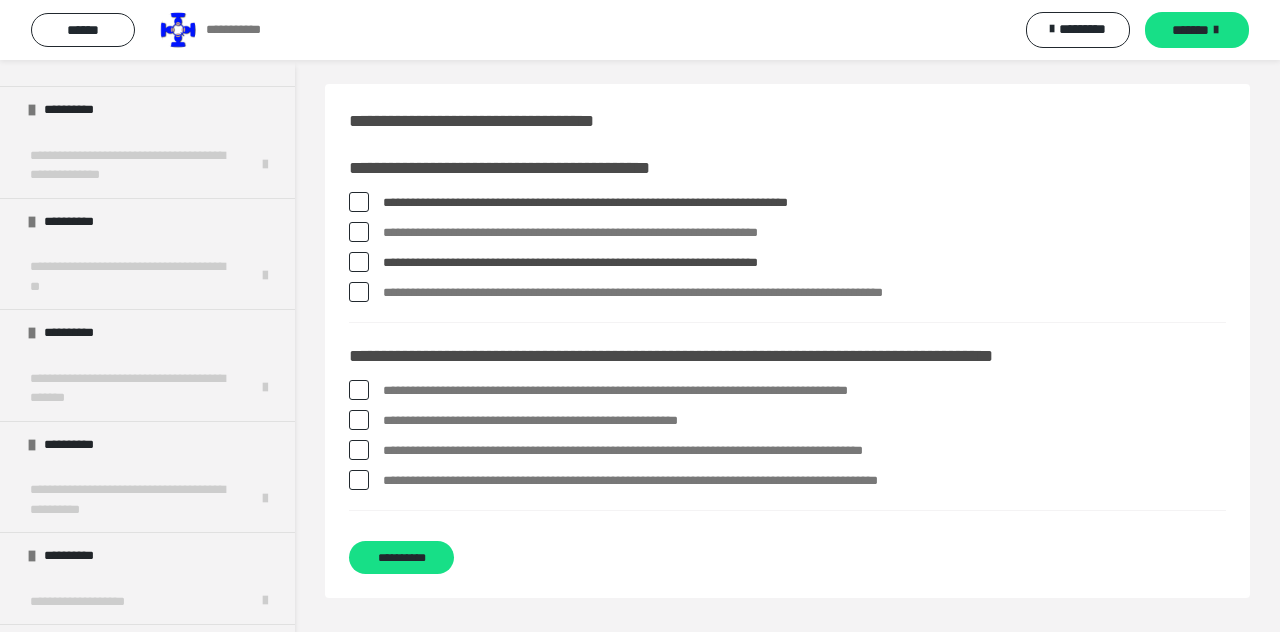click on "**********" at bounding box center (389, 386) 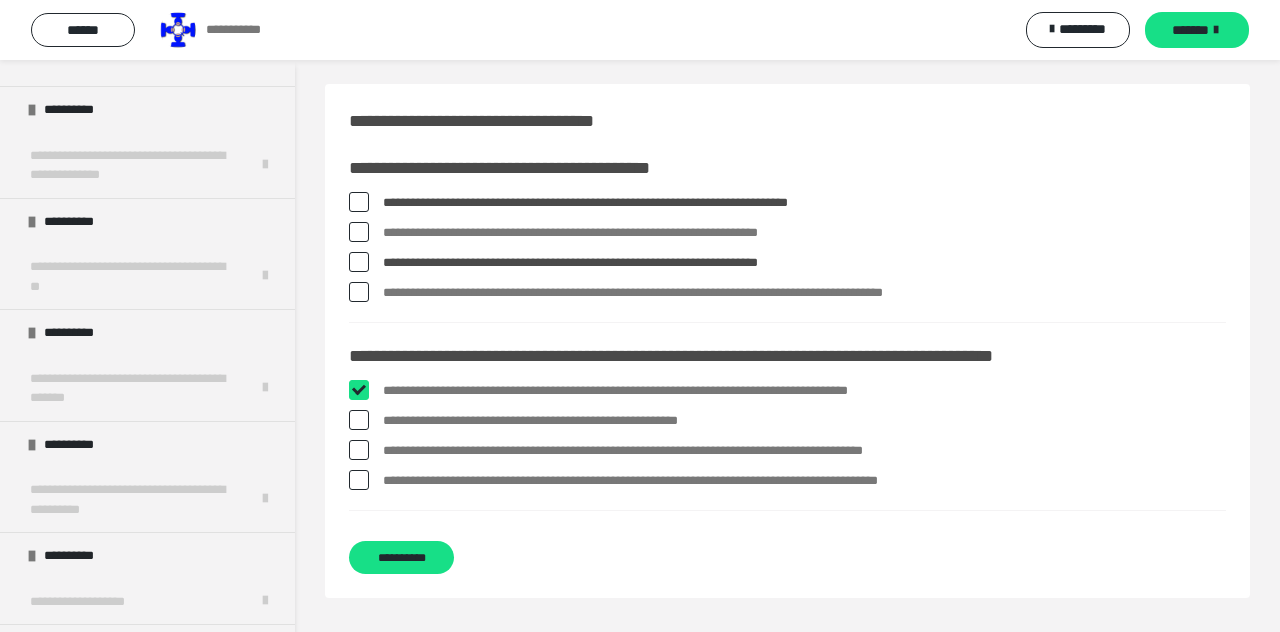 checkbox on "****" 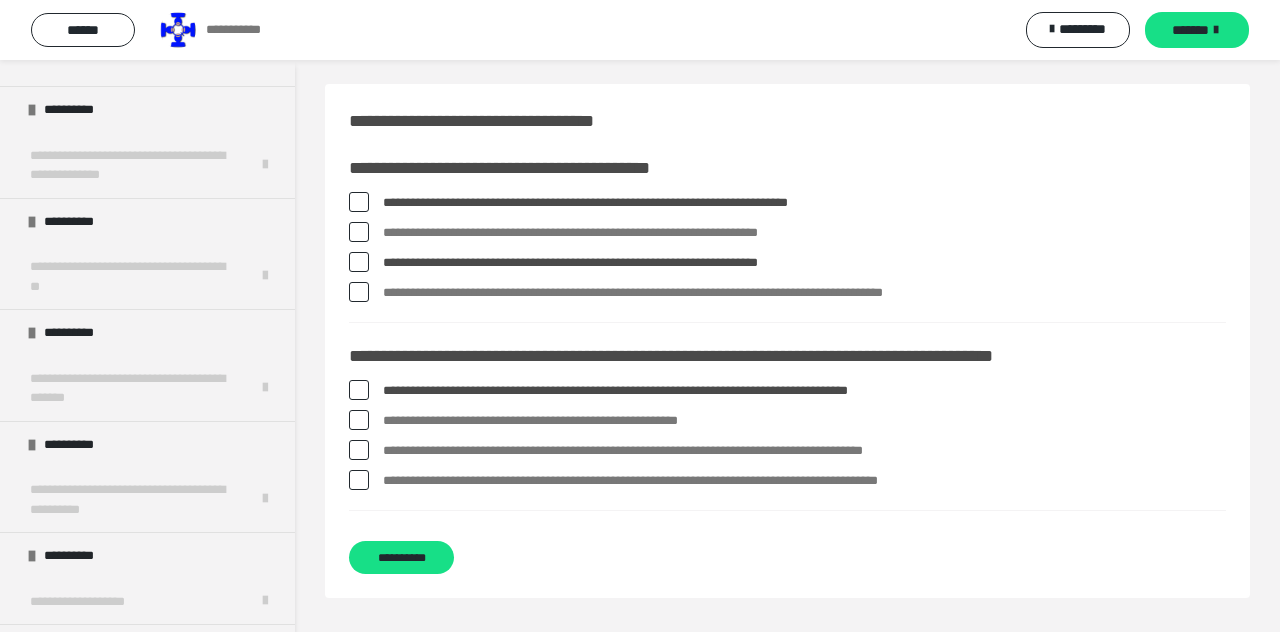 click on "**********" at bounding box center (787, 451) 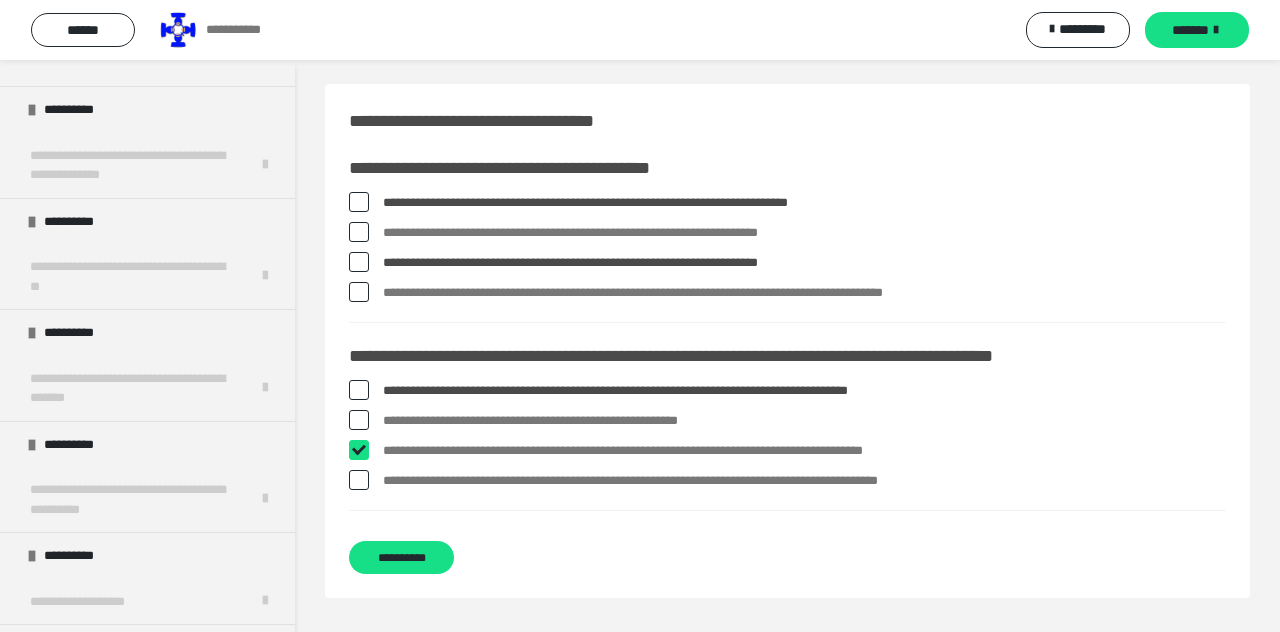 checkbox on "****" 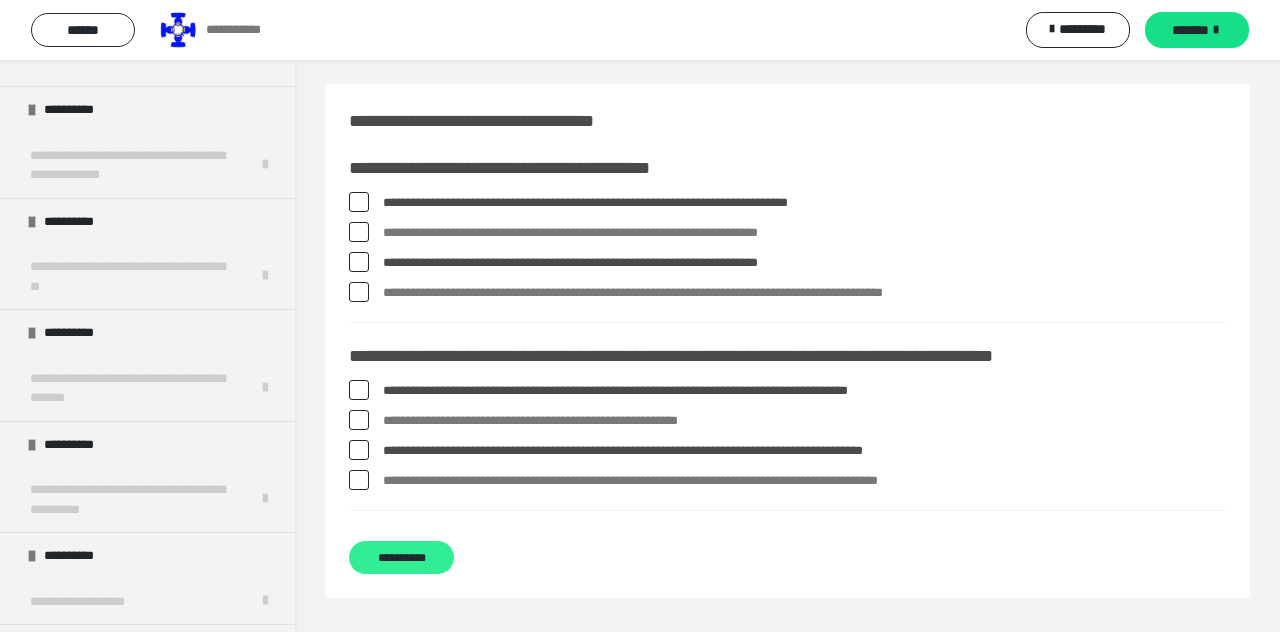click on "**********" at bounding box center (401, 557) 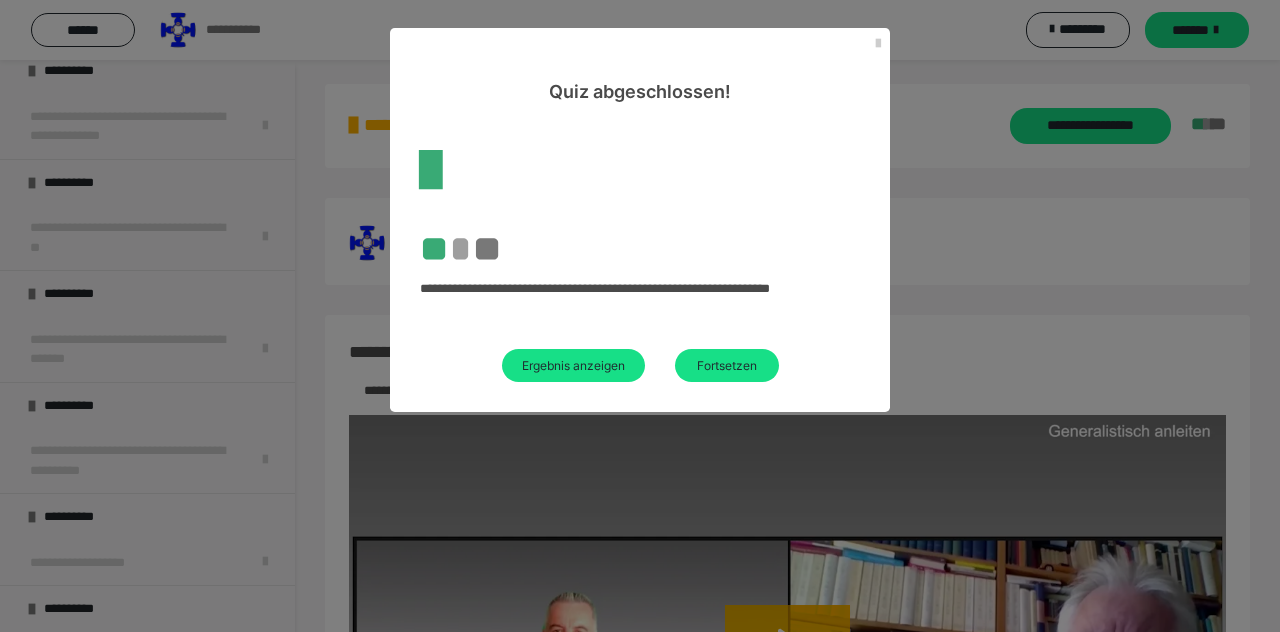 scroll, scrollTop: 2502, scrollLeft: 0, axis: vertical 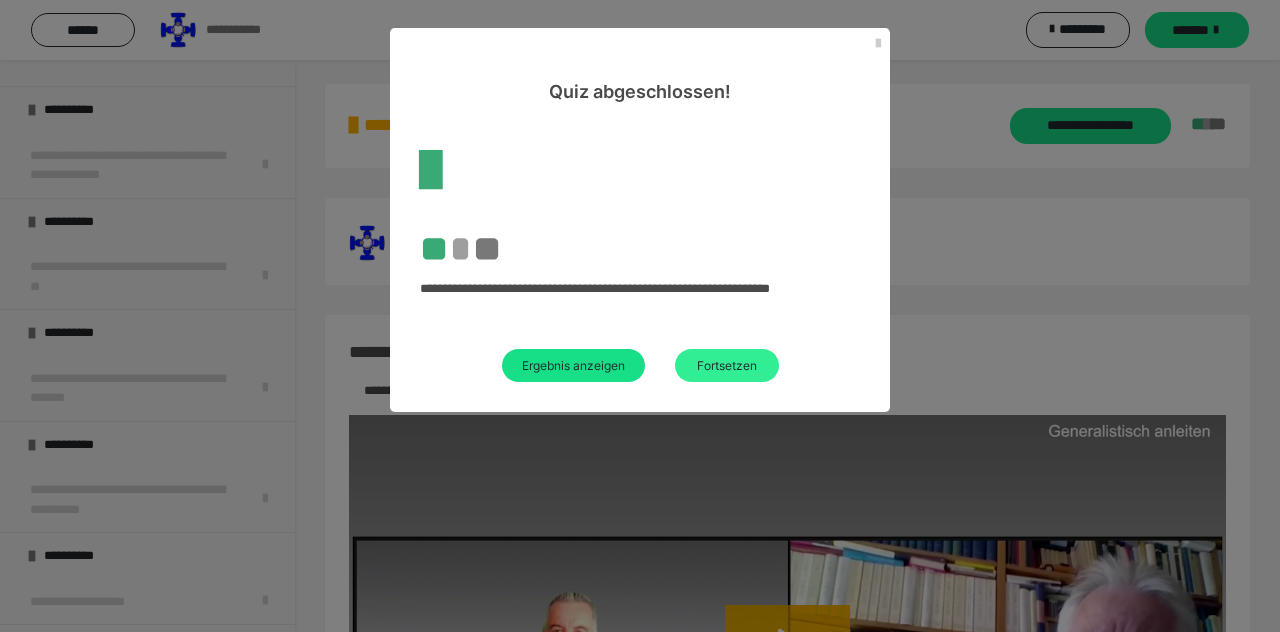 click on "Fortsetzen" at bounding box center [727, 365] 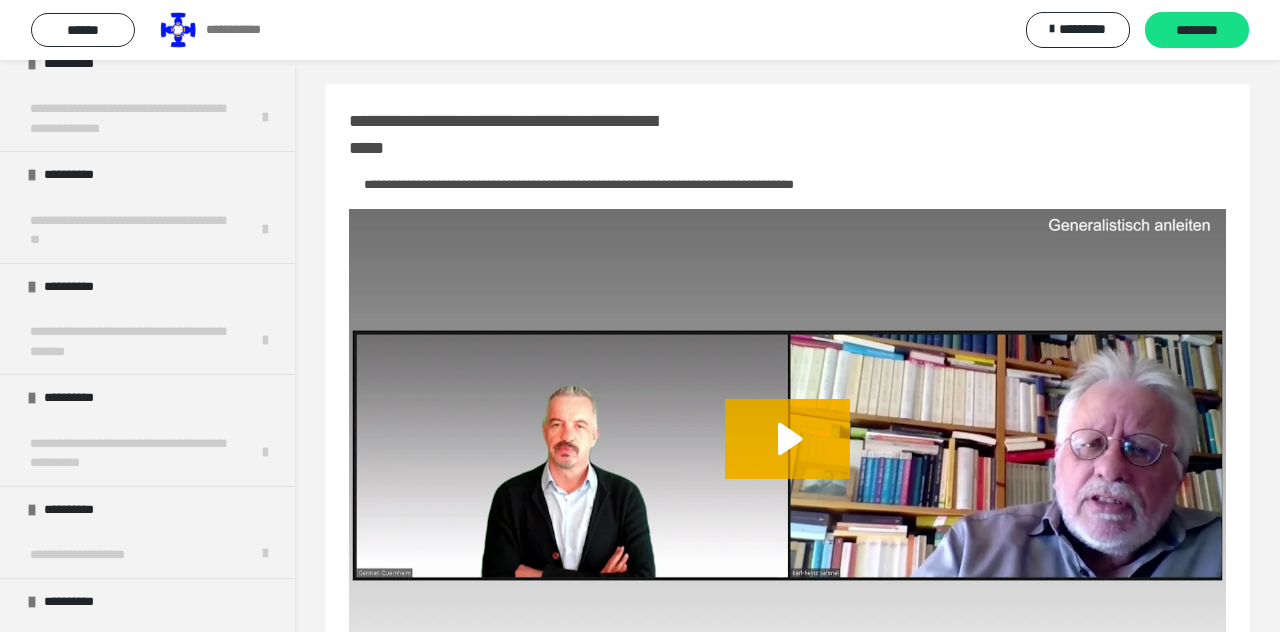 scroll, scrollTop: 0, scrollLeft: 0, axis: both 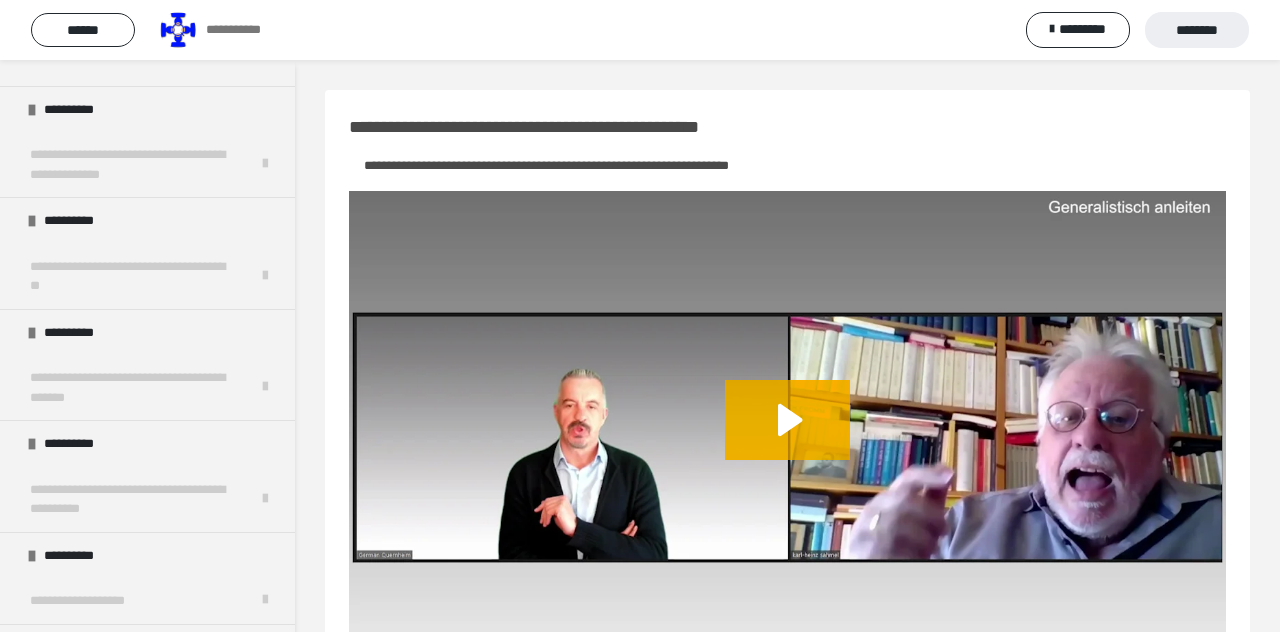 click 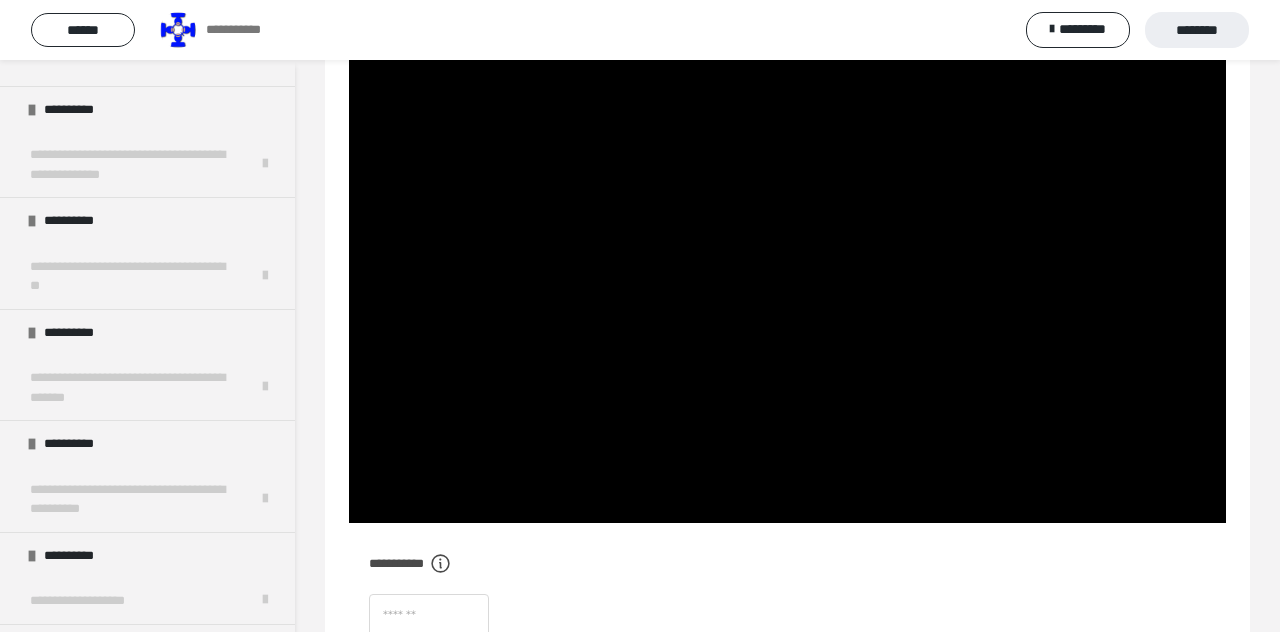 scroll, scrollTop: 156, scrollLeft: 0, axis: vertical 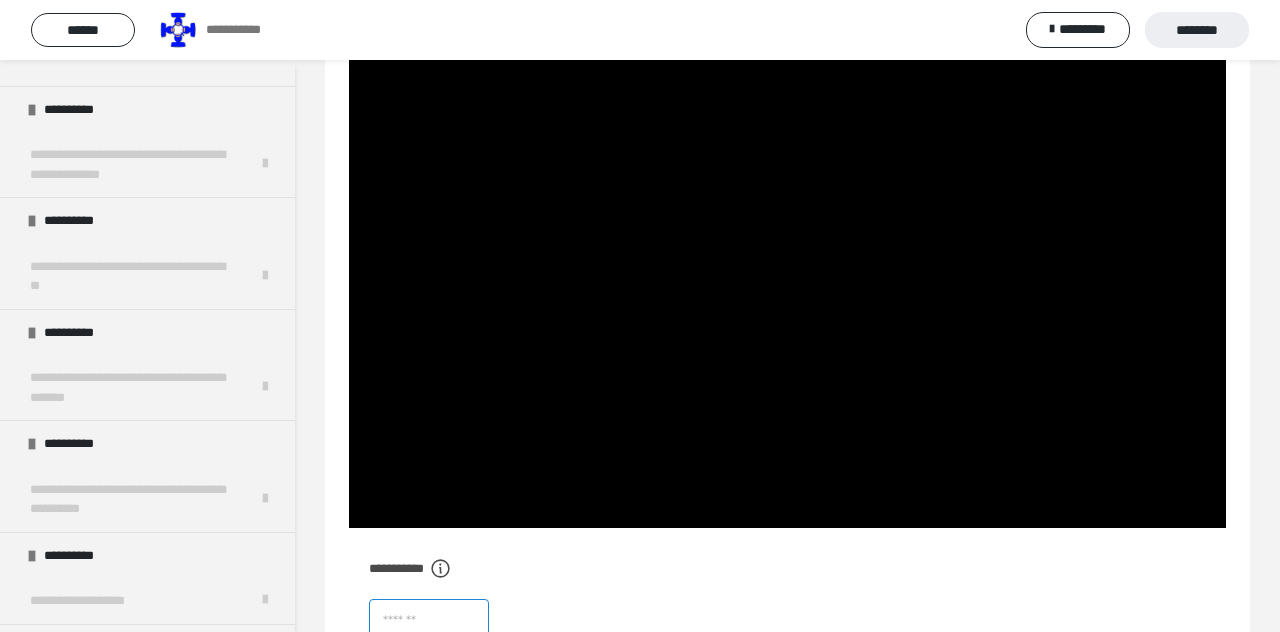 click at bounding box center [429, 621] 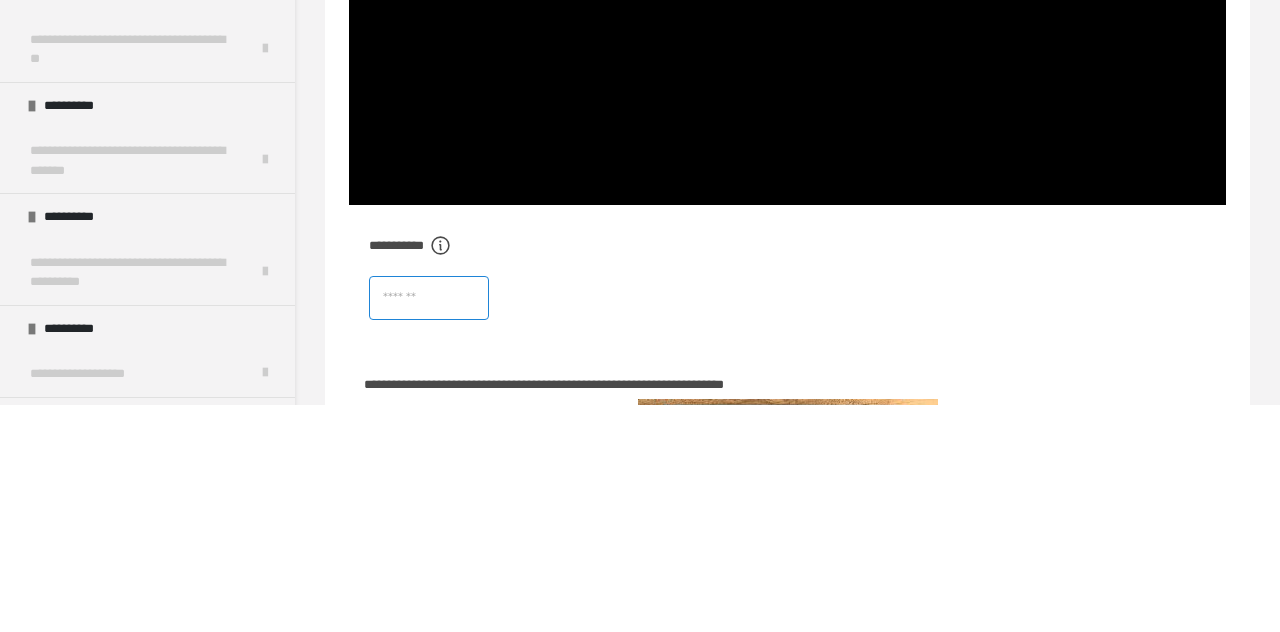 scroll, scrollTop: 310, scrollLeft: 0, axis: vertical 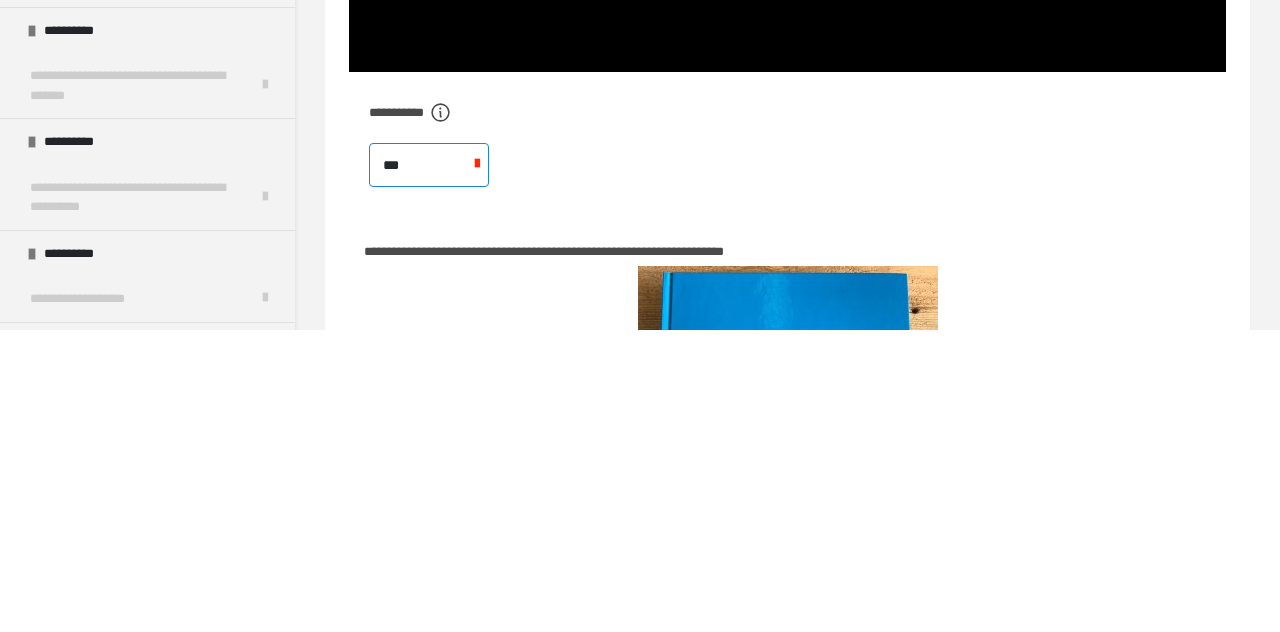 type on "****" 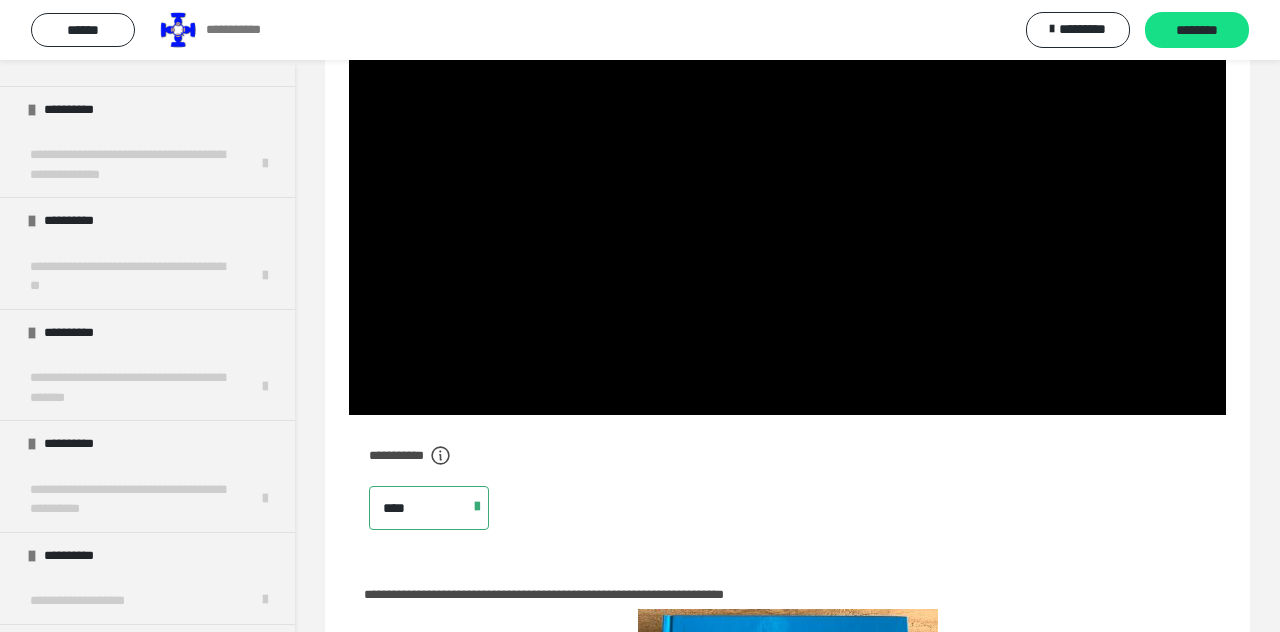 scroll, scrollTop: 264, scrollLeft: 0, axis: vertical 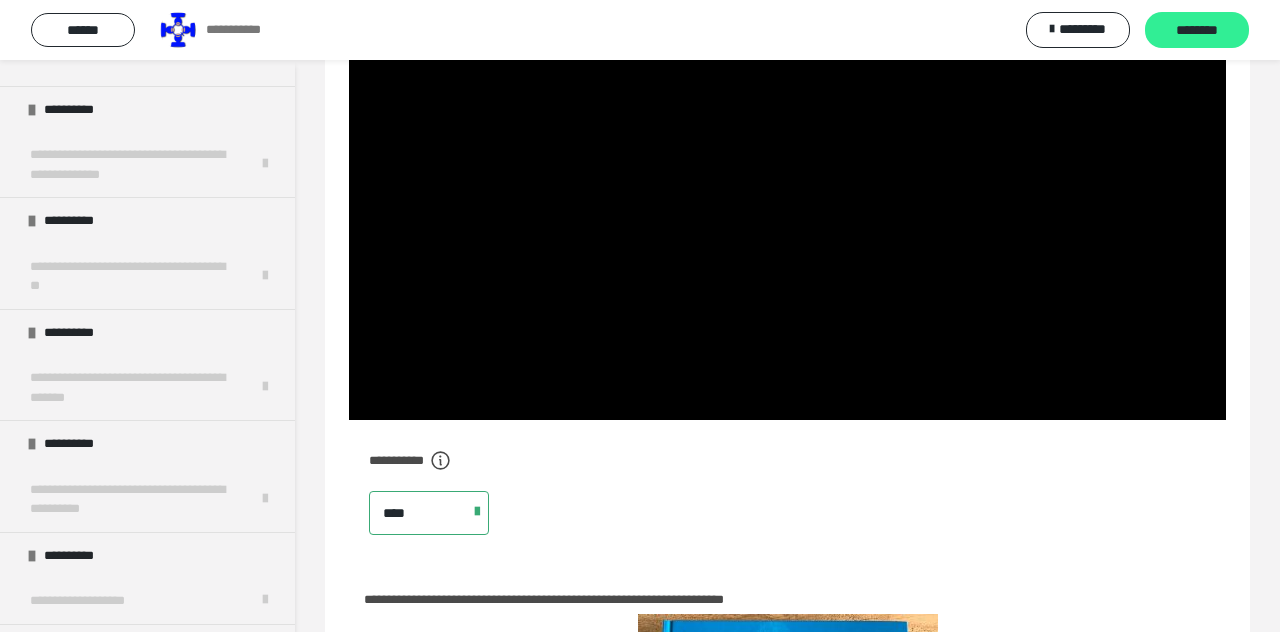 click on "********" at bounding box center [1197, 31] 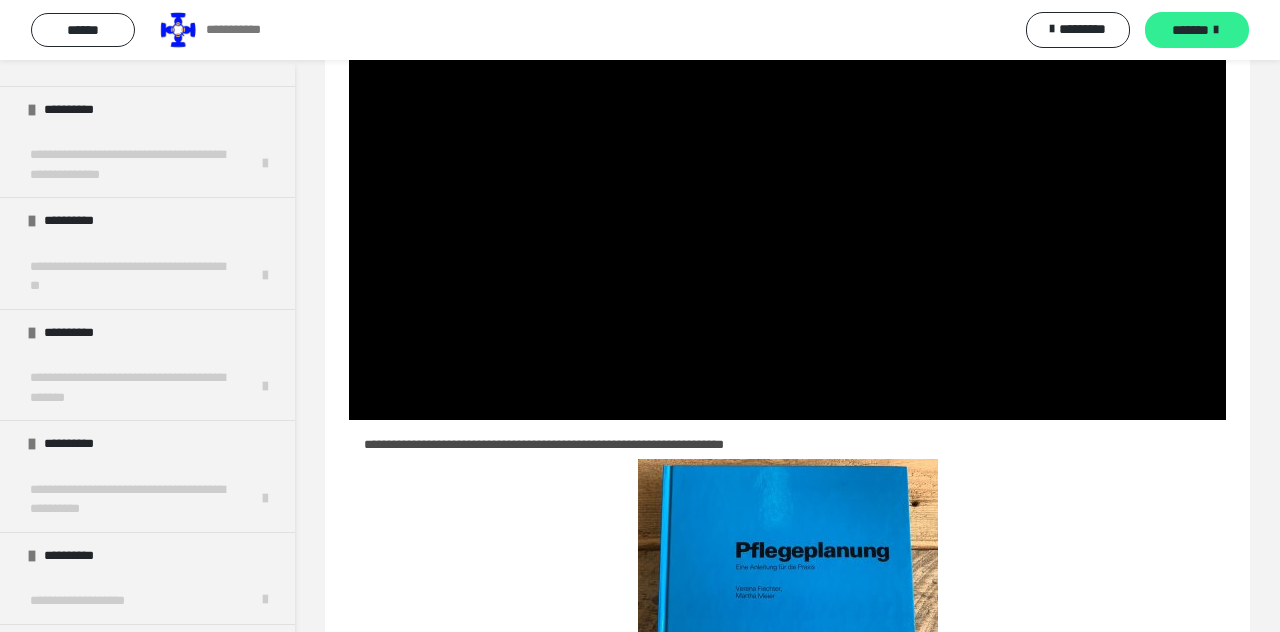 click on "*******" at bounding box center (1197, 30) 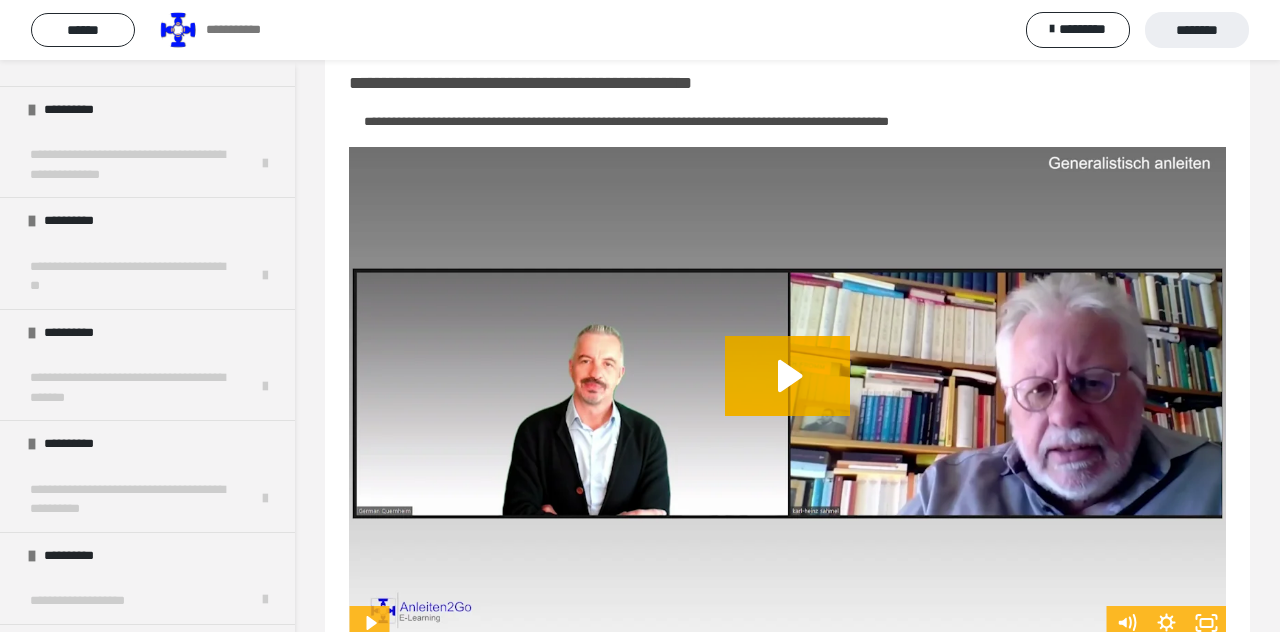 scroll, scrollTop: 42, scrollLeft: 0, axis: vertical 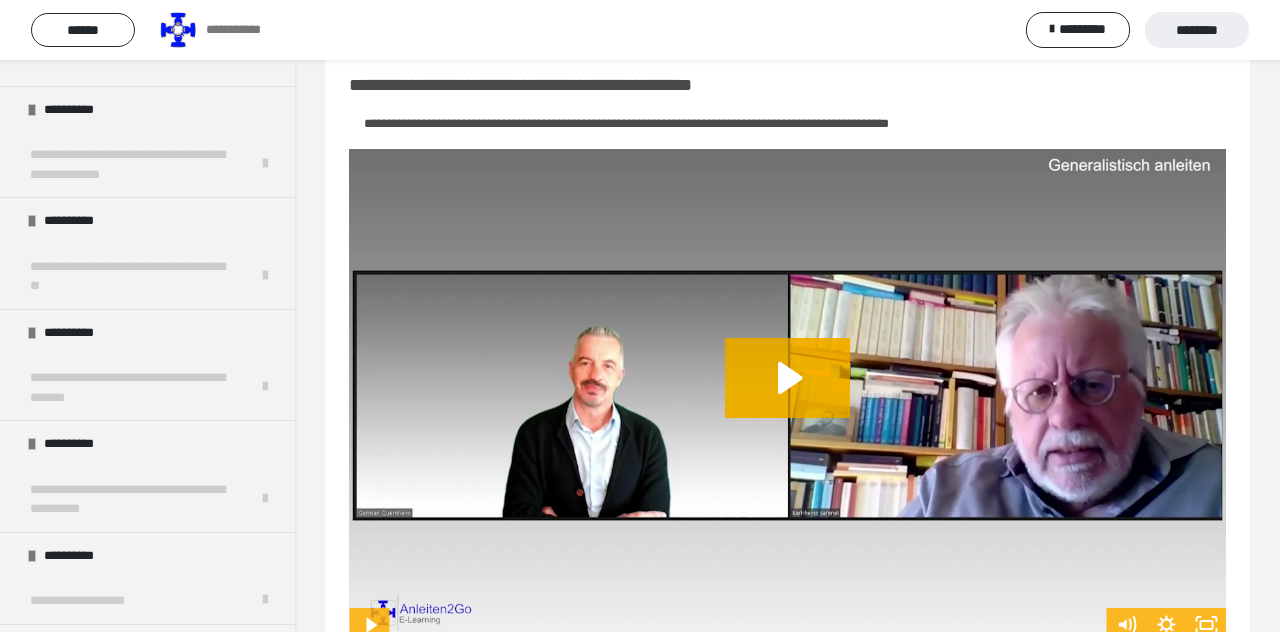 click 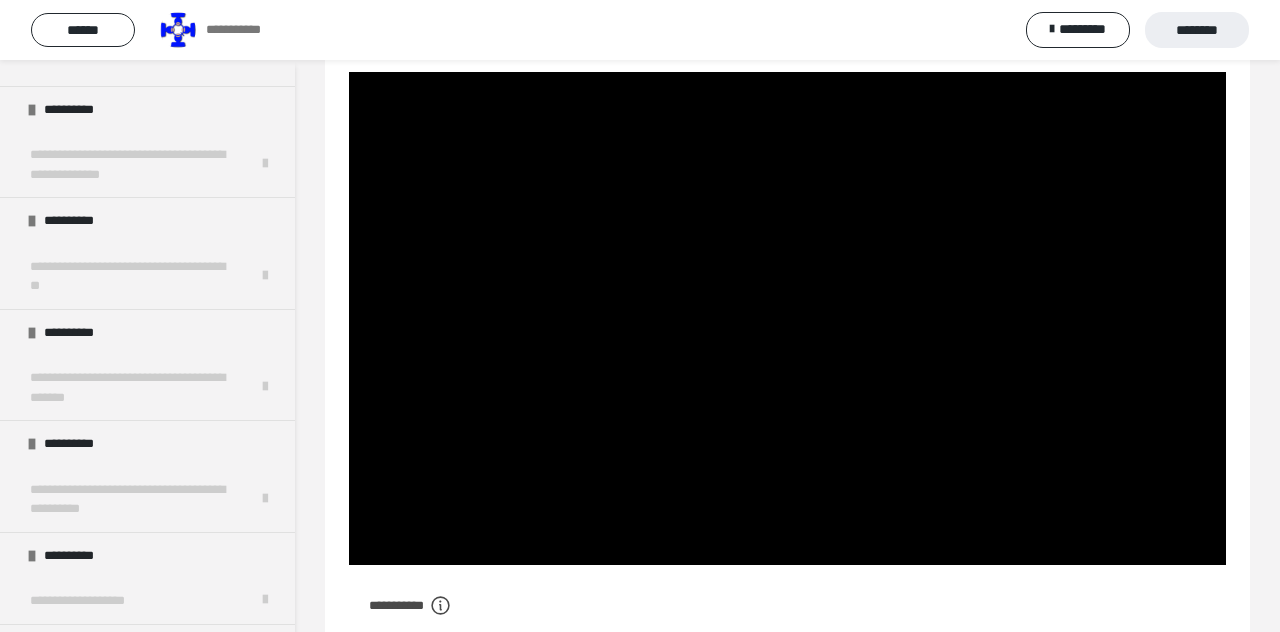 scroll, scrollTop: 196, scrollLeft: 0, axis: vertical 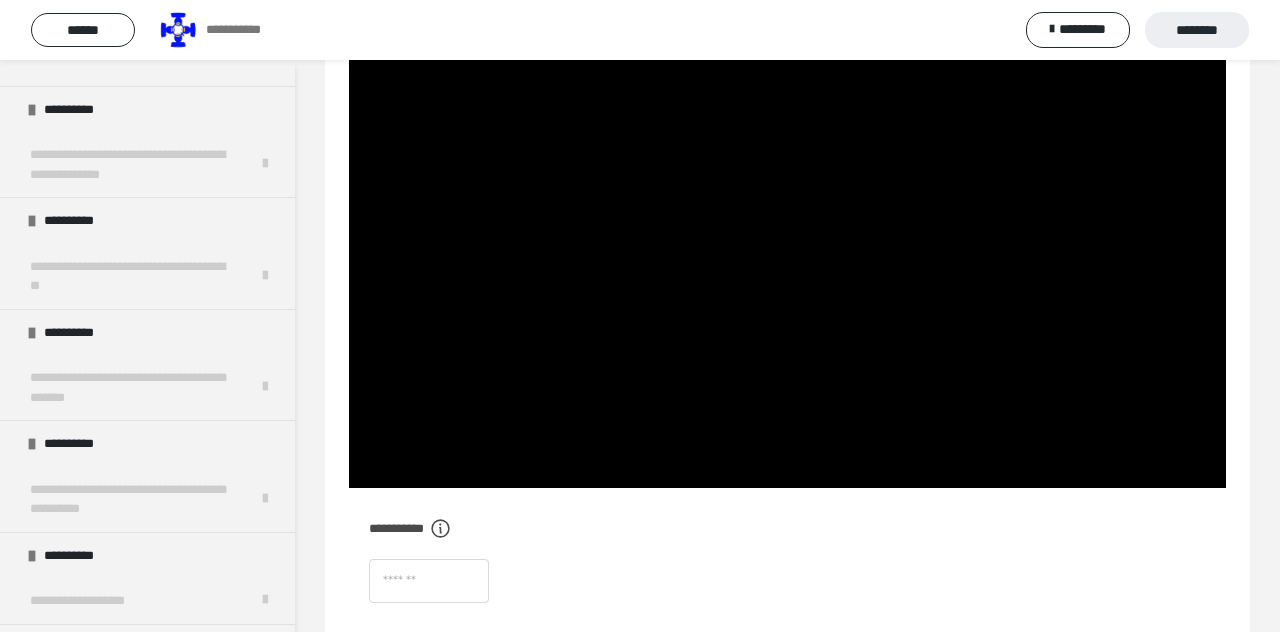 click on "**********" at bounding box center [787, 528] 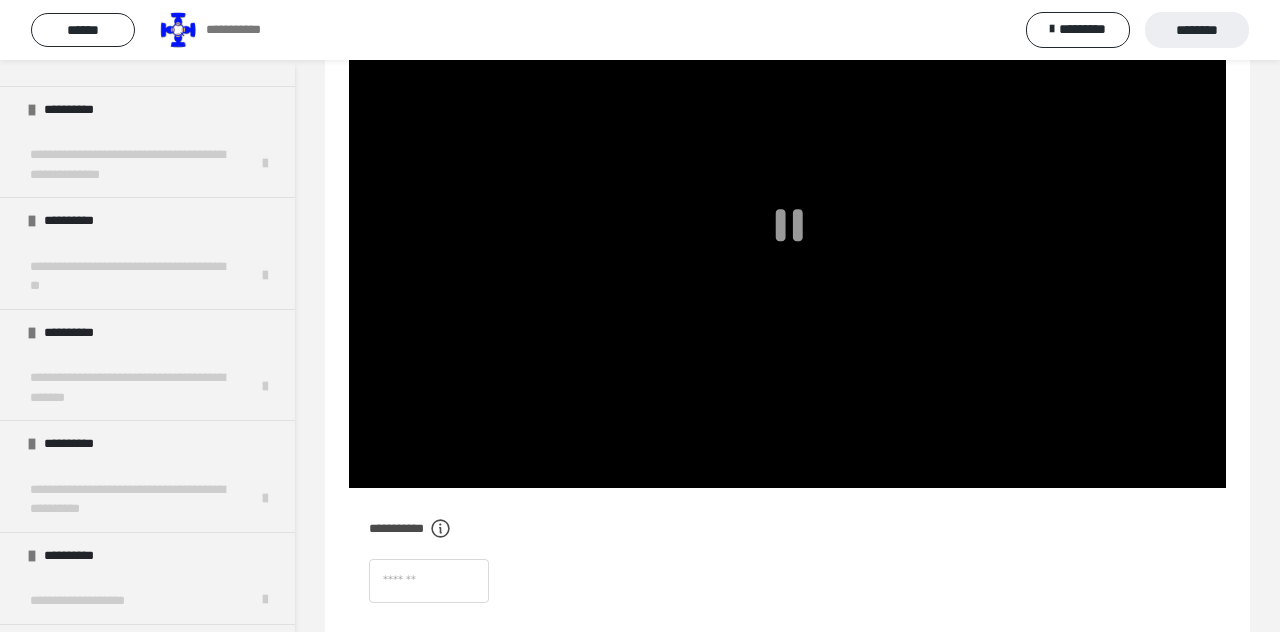 click at bounding box center (787, 241) 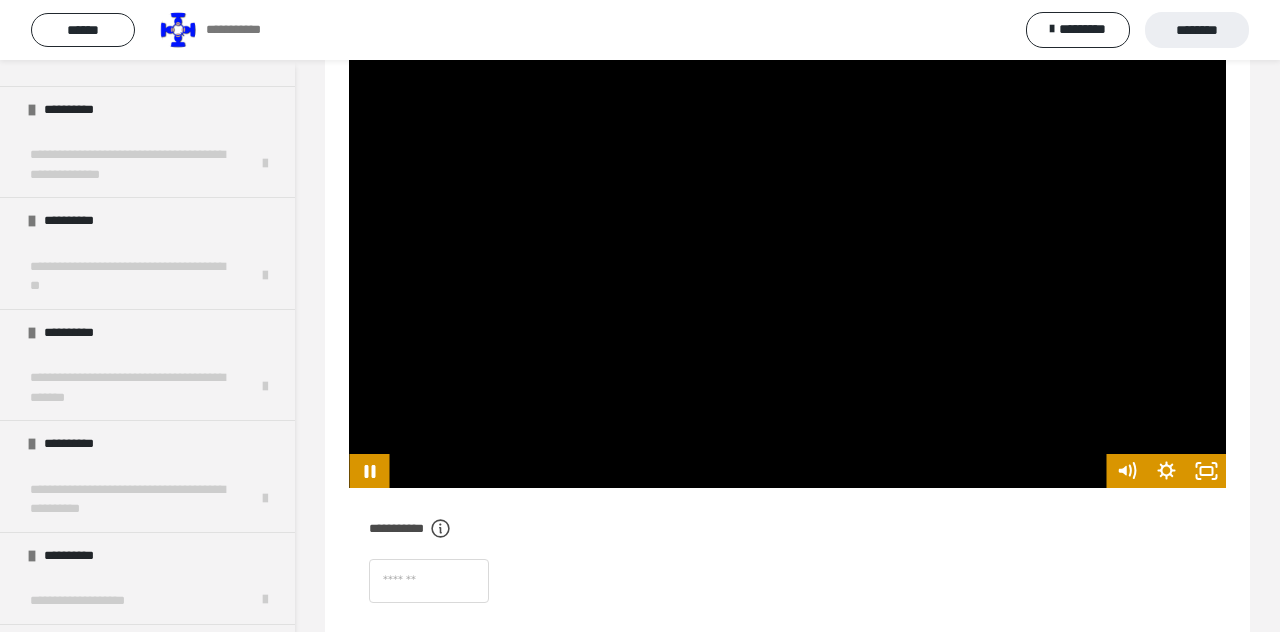 click at bounding box center [787, 241] 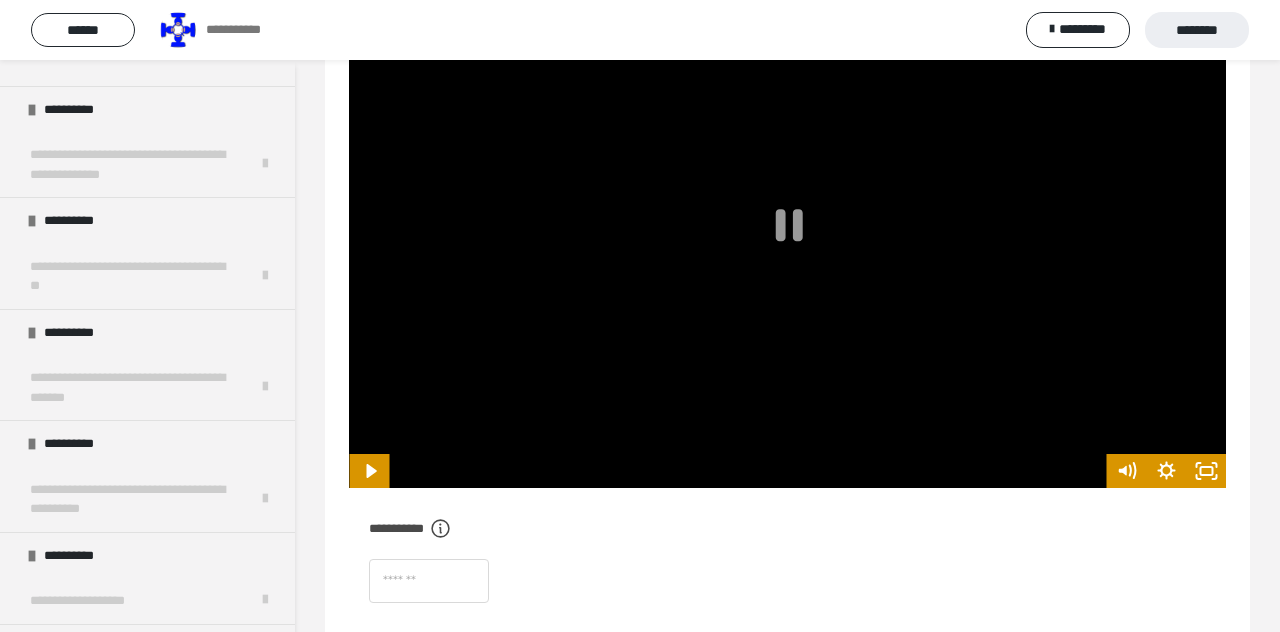 click at bounding box center (787, 241) 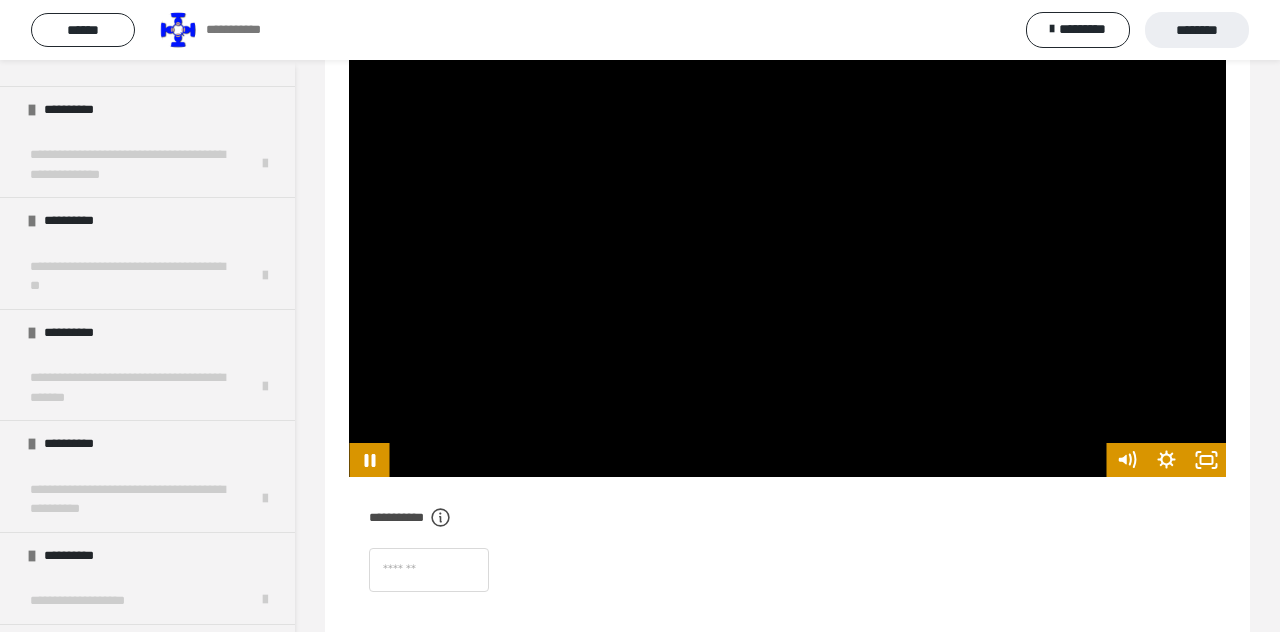 click at bounding box center [787, 230] 